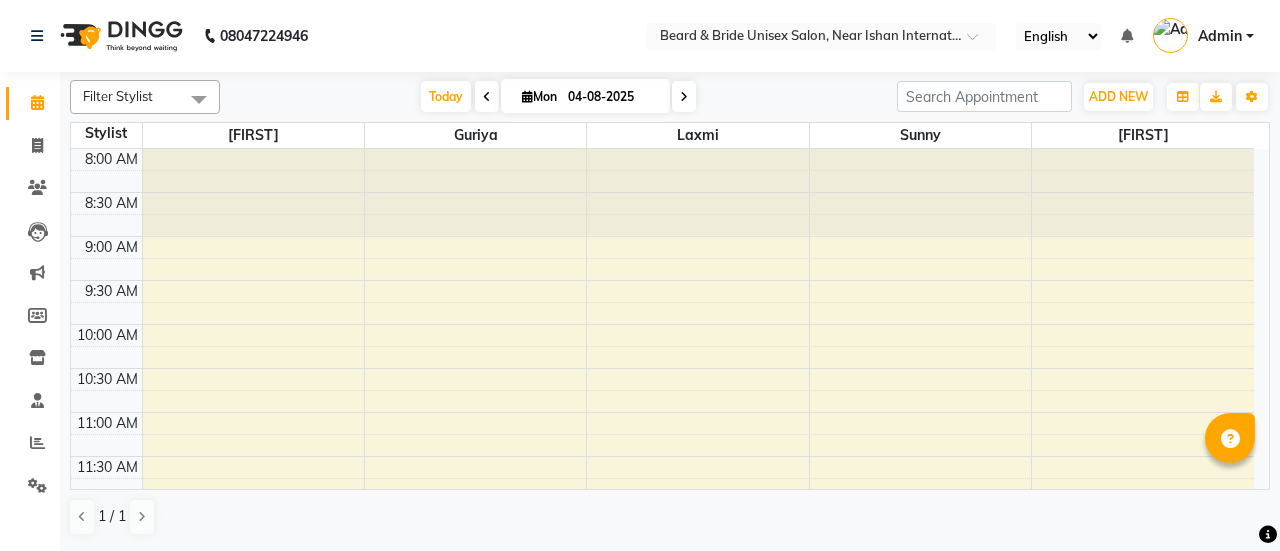 scroll, scrollTop: 0, scrollLeft: 0, axis: both 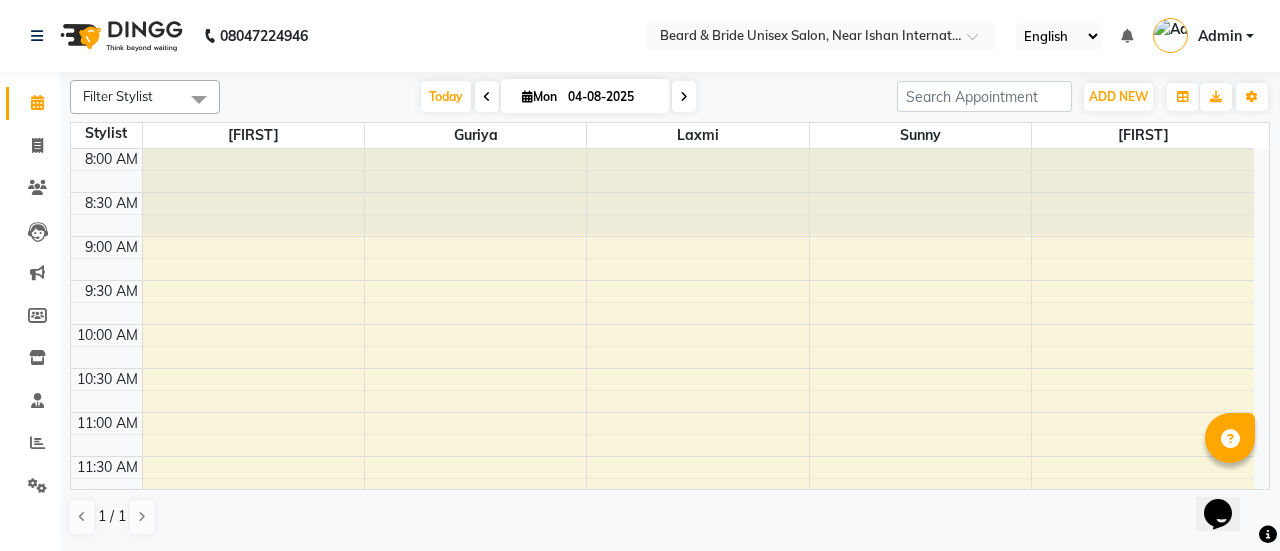 click at bounding box center (253, 192) 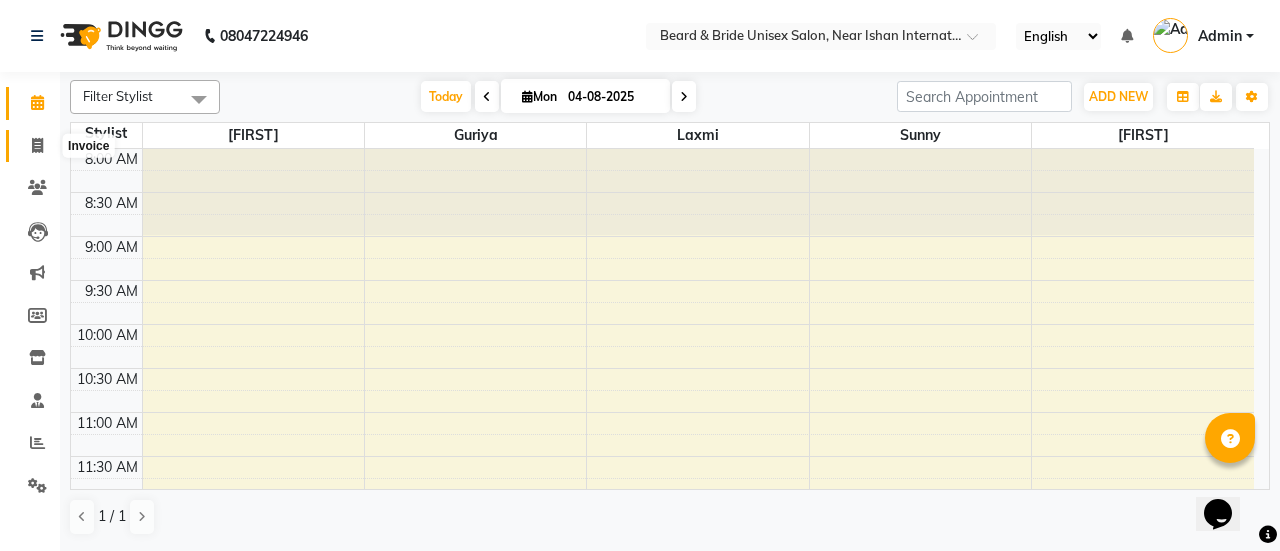 click 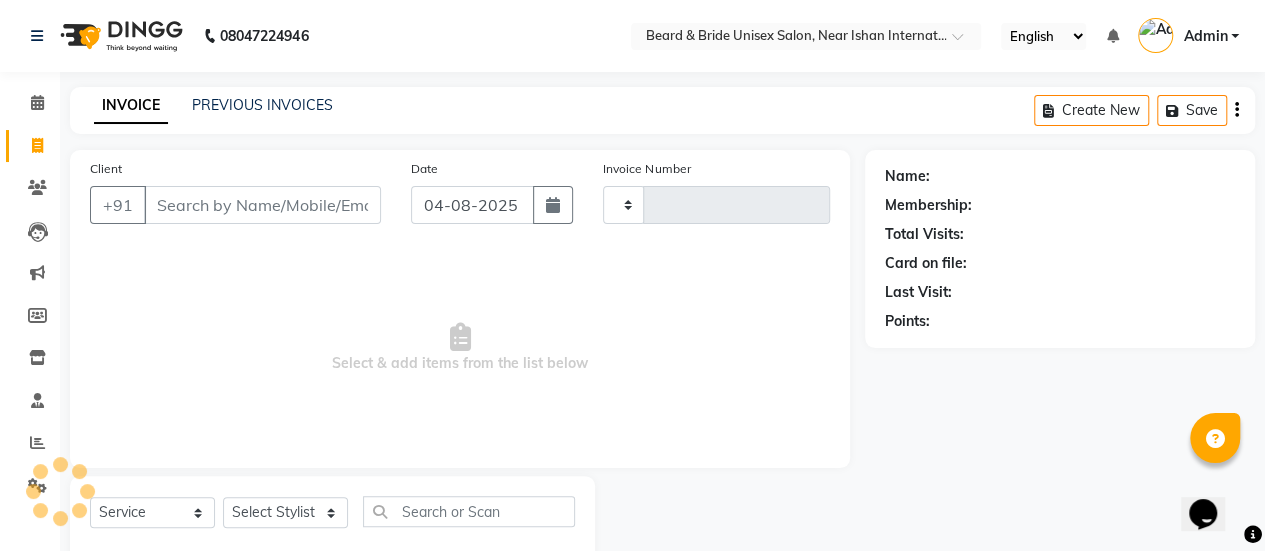 type on "1151" 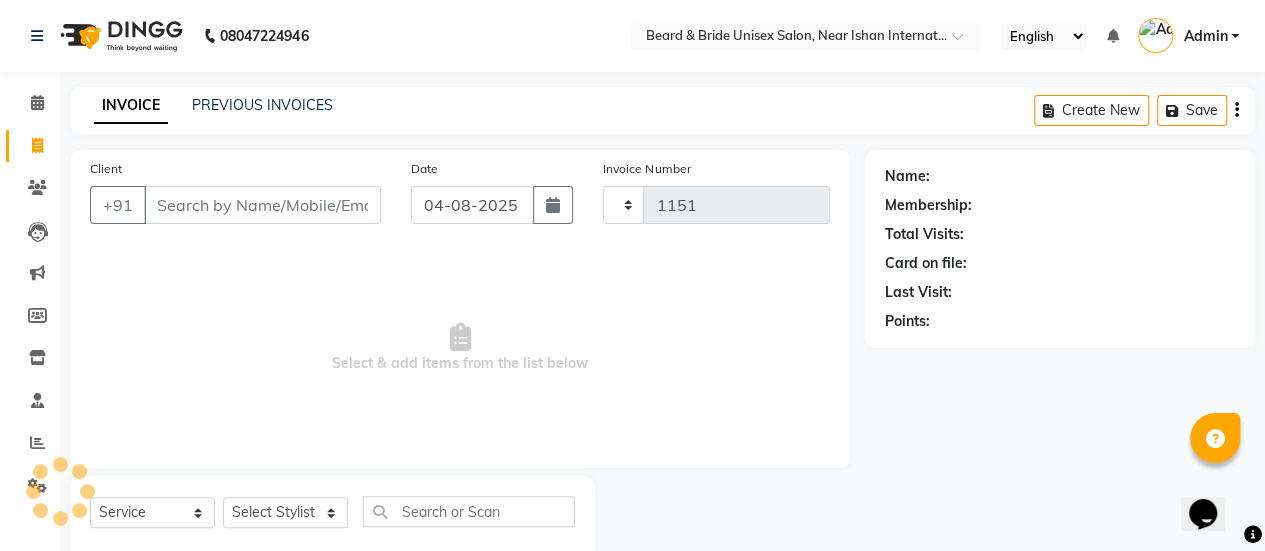 select on "4118" 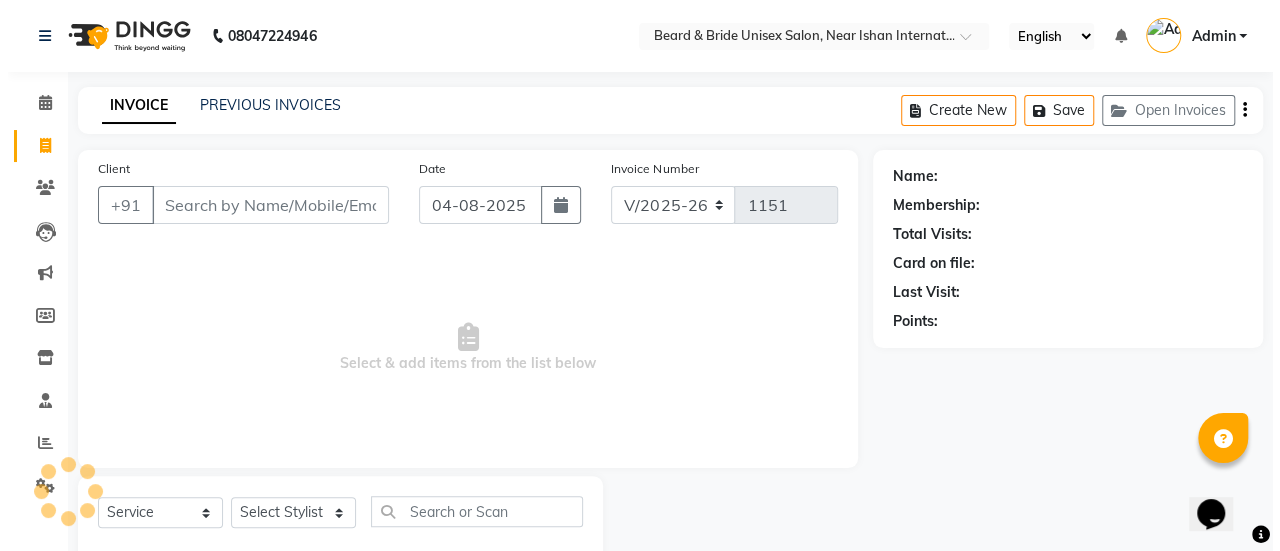scroll, scrollTop: 49, scrollLeft: 0, axis: vertical 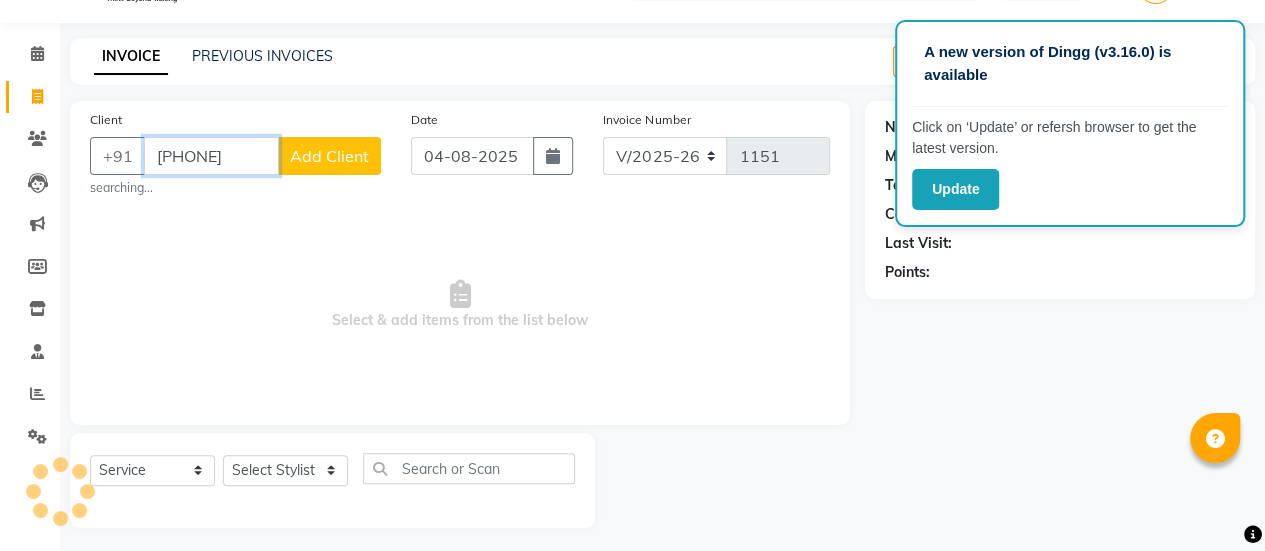 type on "[PHONE]" 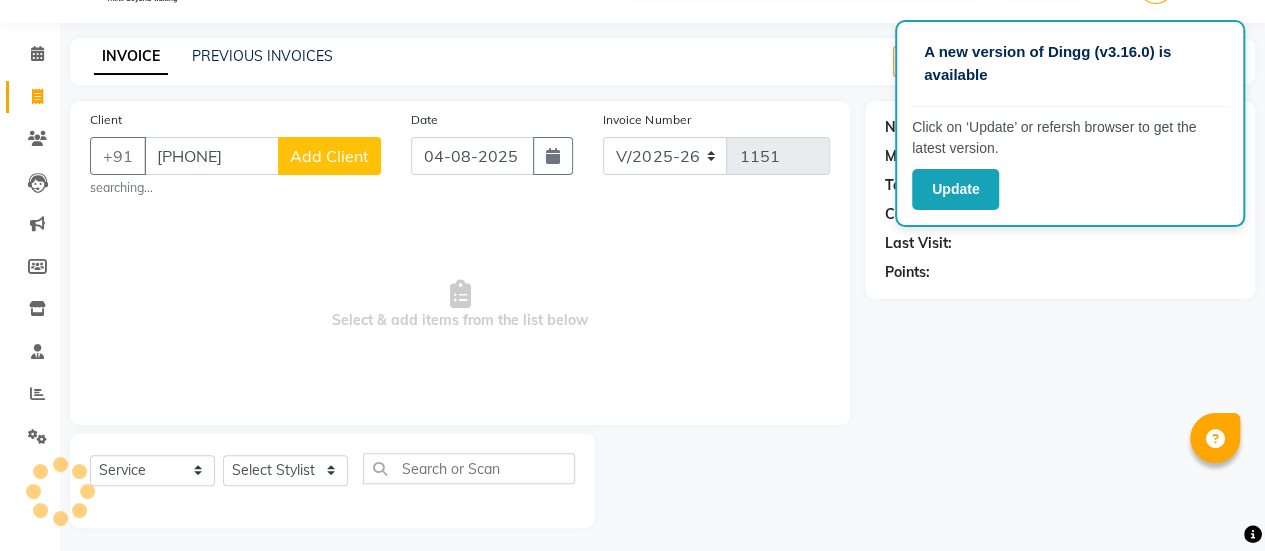 click on "Add Client" 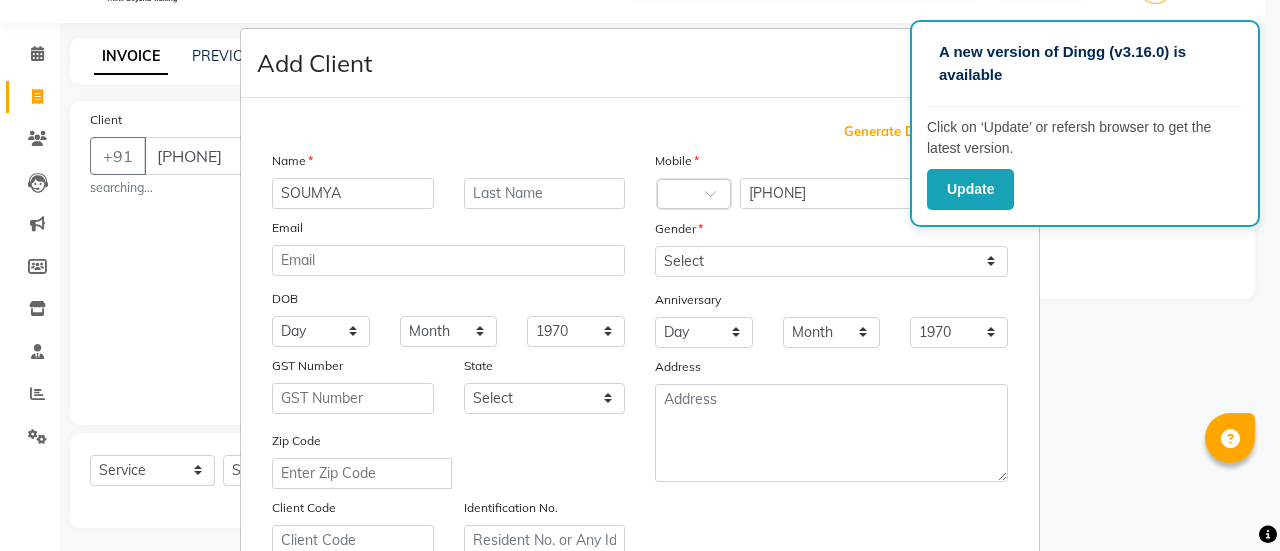 type on "SOUMYA" 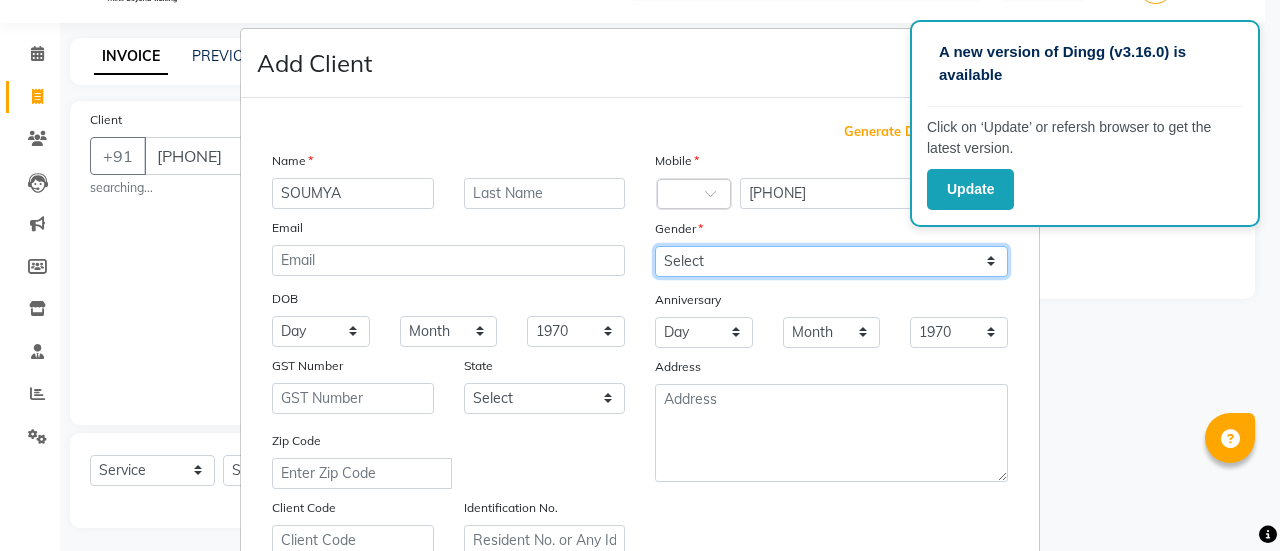 click on "Select Male Female Other Prefer Not To Say" at bounding box center (831, 261) 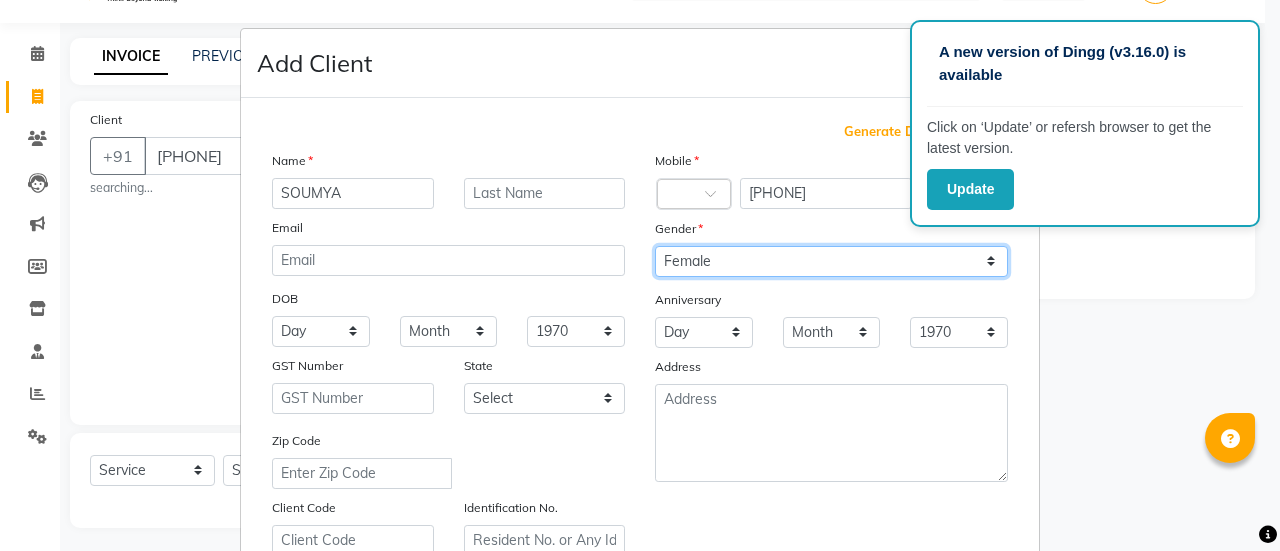 click on "Select Male Female Other Prefer Not To Say" at bounding box center (831, 261) 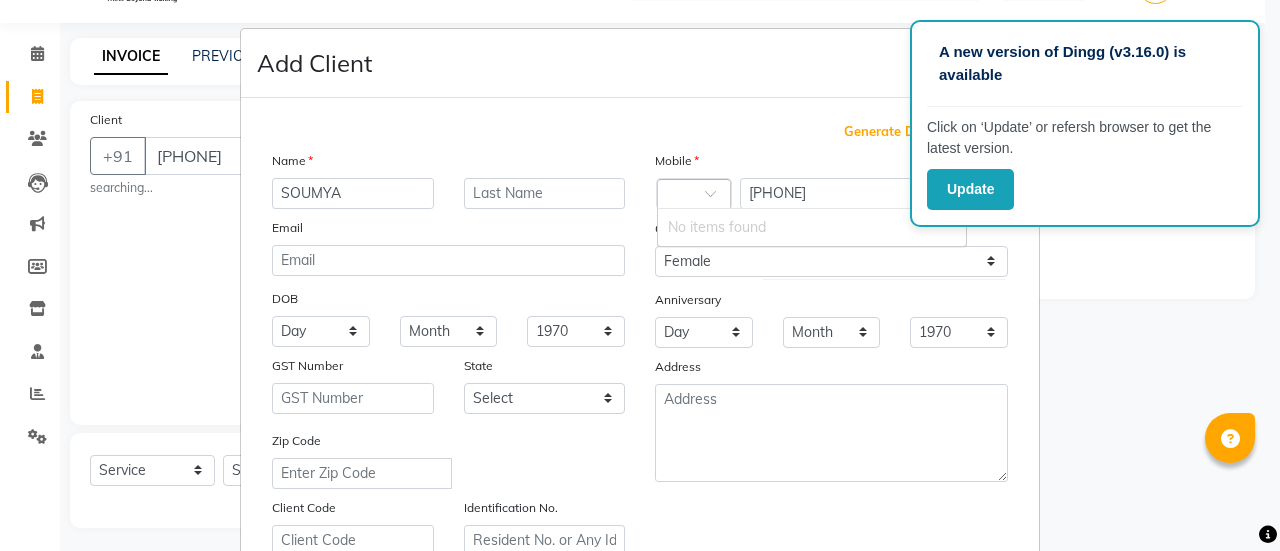 click at bounding box center (674, 195) 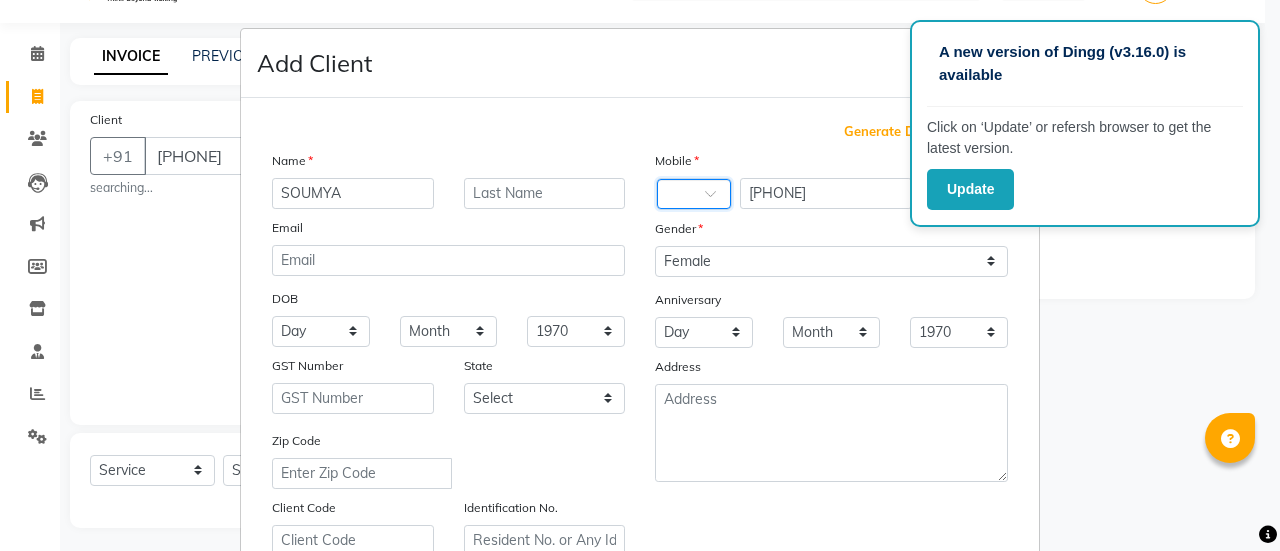 click at bounding box center [717, 199] 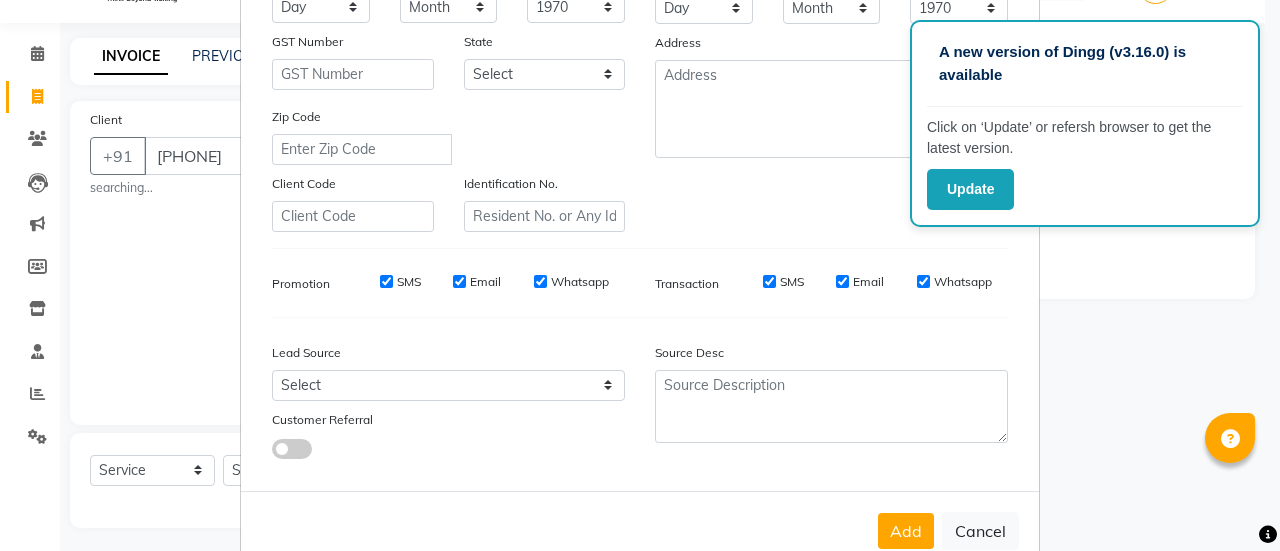 scroll, scrollTop: 368, scrollLeft: 0, axis: vertical 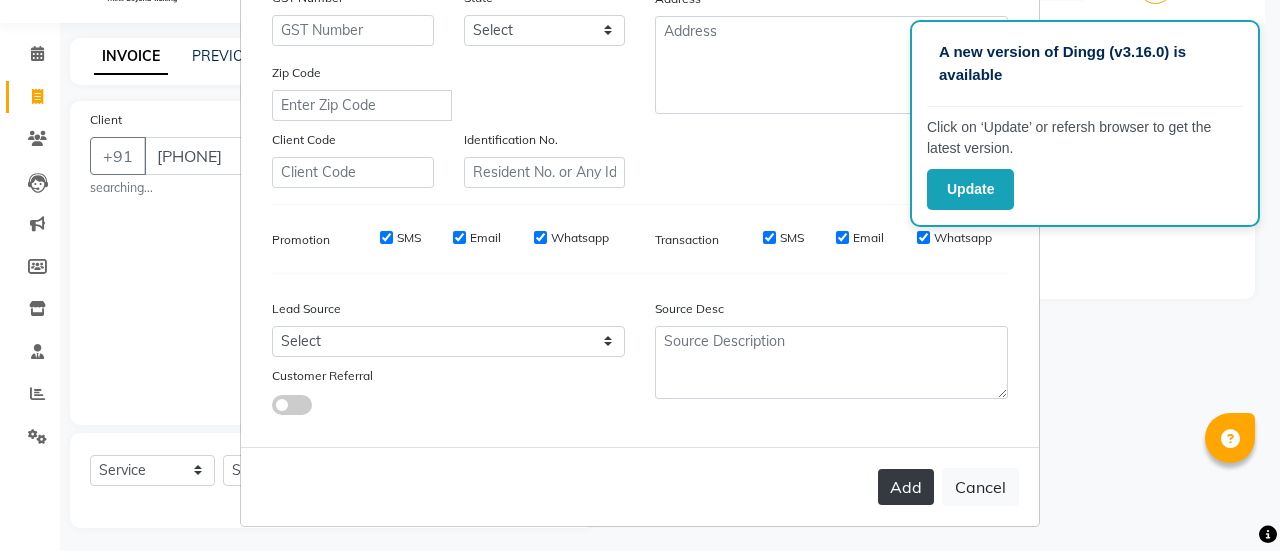 click on "Add" at bounding box center (906, 487) 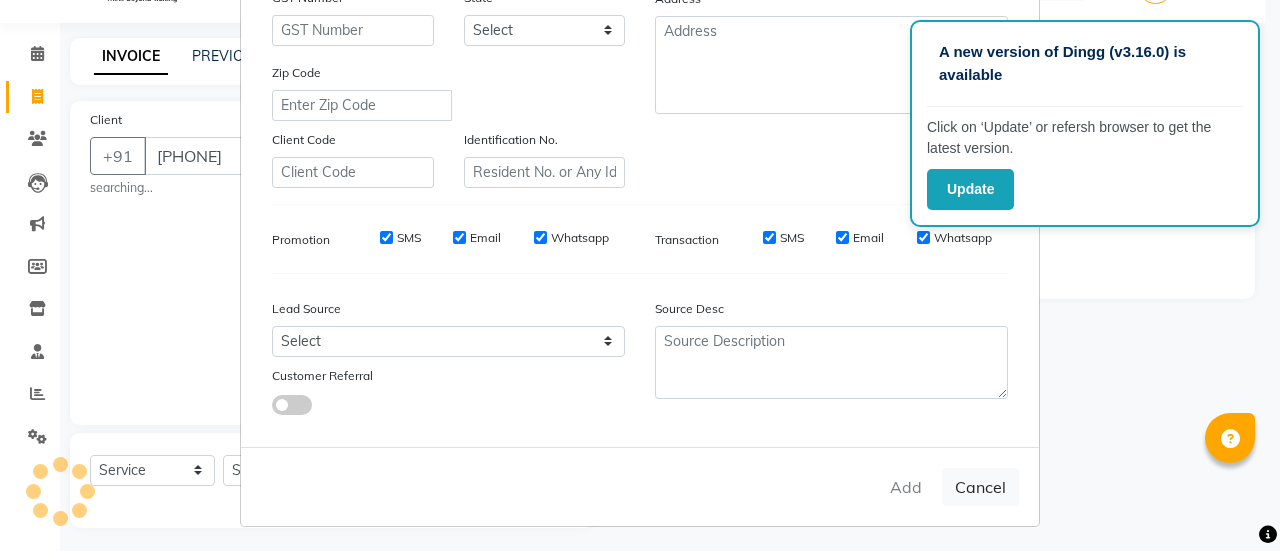 click on "Add Client Generate Dummy Number Name [FIRST] Email DOB Day 01 02 03 04 05 06 07 08 09 10 11 12 13 14 15 16 17 18 19 20 21 22 23 24 25 26 27 28 29 30 31 Month January February March April May June July August September October November December 1940 1941 1942 1943 1944 1945 1946 1947 1948 1949 1950 1951 1952 1953 1954 1955 1956 1957 1958 1959 1960 1961 1962 1963 1964 1965 1966 1967 1968 1969 1970 1971 1972 1973 1974 1975 1976 1977 1978 1979 1980 1981 1982 1983 1984 1985 1986 1987 1988 1989 1990 1991 1992 1993 1994 1995 1996 1997 1998 1999 2000 2001 2002 2003 2004 2005 2006 2007 2008 2009 2010 2011 2012 2013 2014 2015 2016 2017 2018 2019 2020 2021 2022 2023 2024 GST Number [STATE] Select [ZIP] Client Code Identification No. Mobile Country Code × [PHONE] Gender Select Male Female Other Prefer Not To Say Anniversary Day 01 02 03 04 05 06 07 08 09 10 11 12 13 14 15 16 17 18 19 20 21 22 23 24 25 26 27 28 29 30 31 Month January February March April May June July August September October November December 1970" at bounding box center [640, 275] 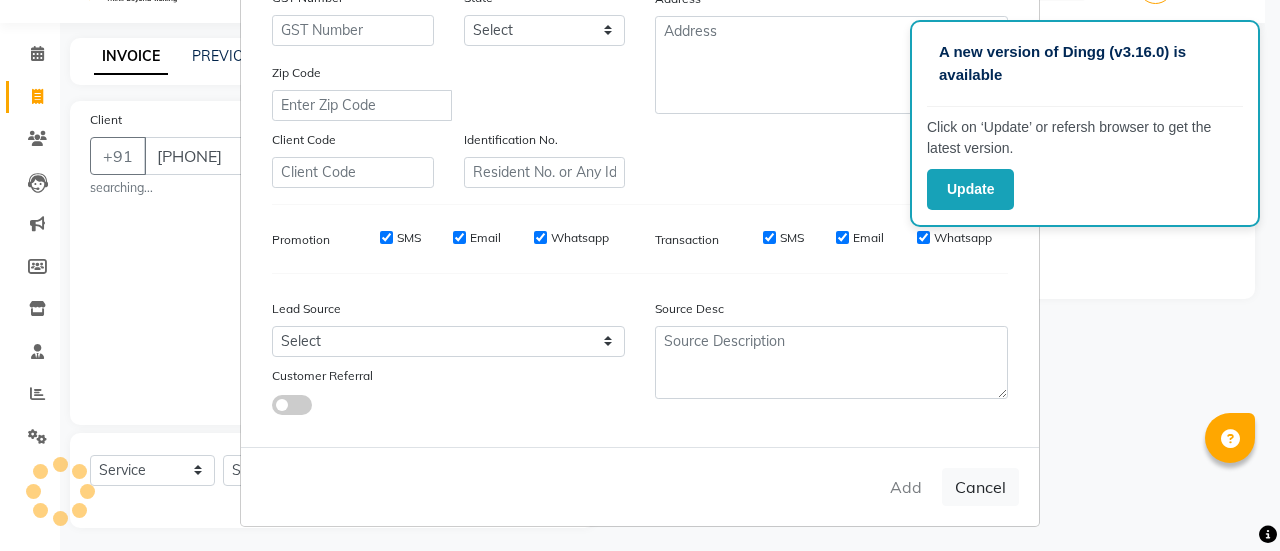 click on "Update" 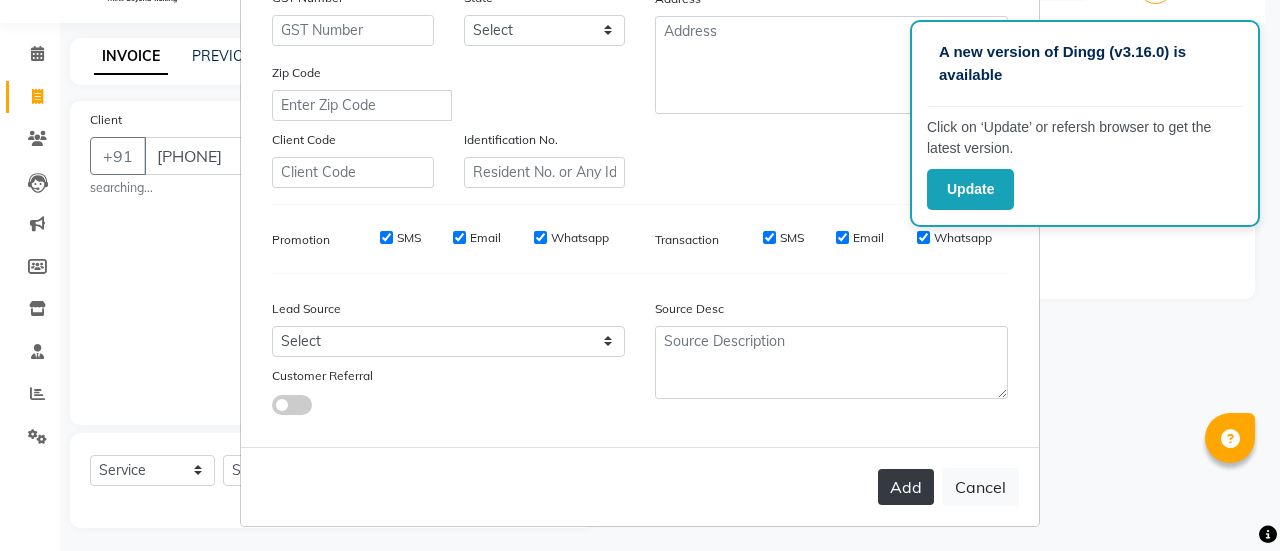 click on "Add" at bounding box center [906, 487] 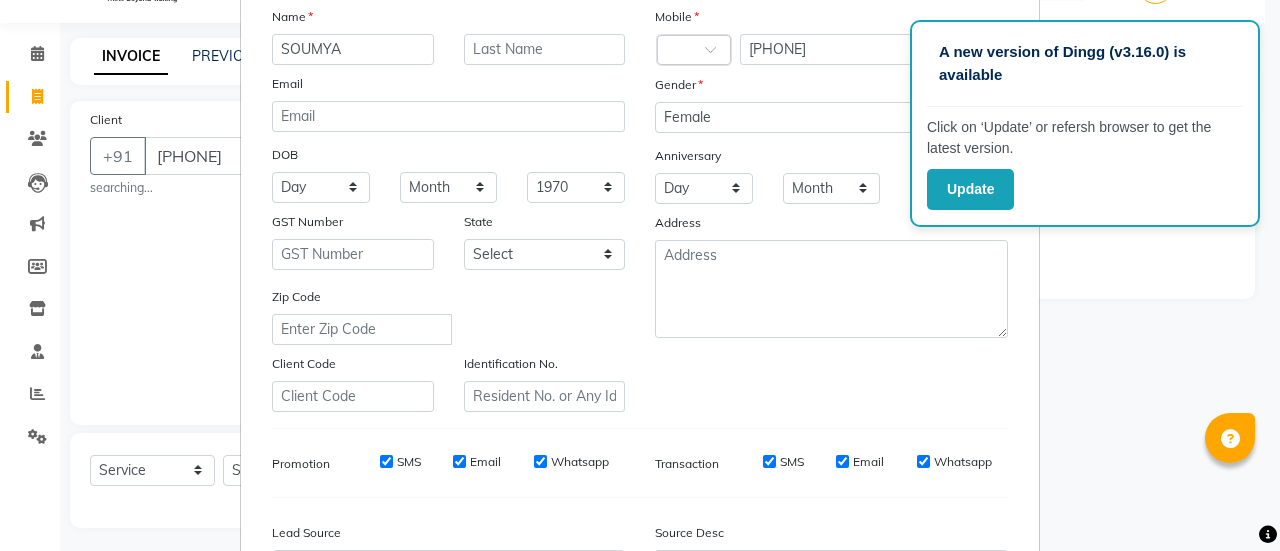 scroll, scrollTop: 143, scrollLeft: 0, axis: vertical 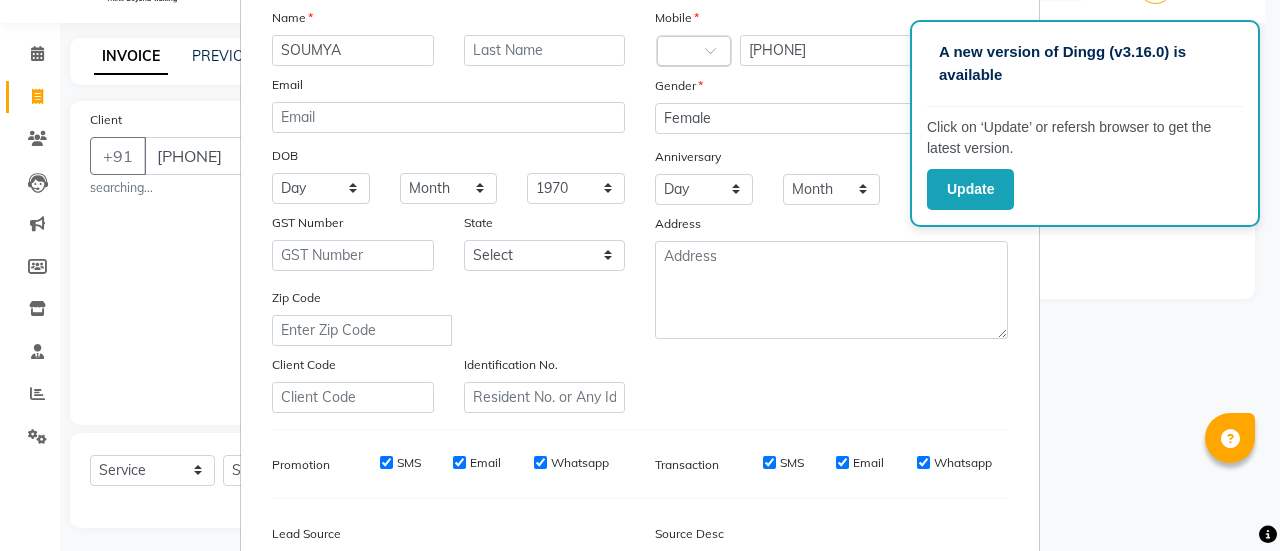 click at bounding box center [717, 56] 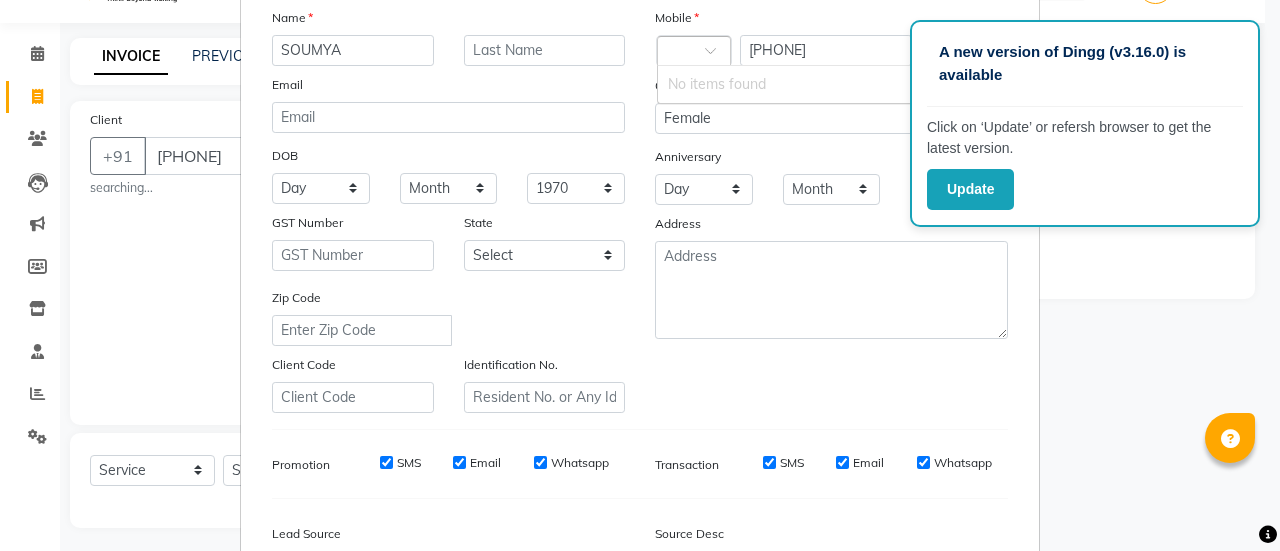 click on "No items found" at bounding box center (812, 84) 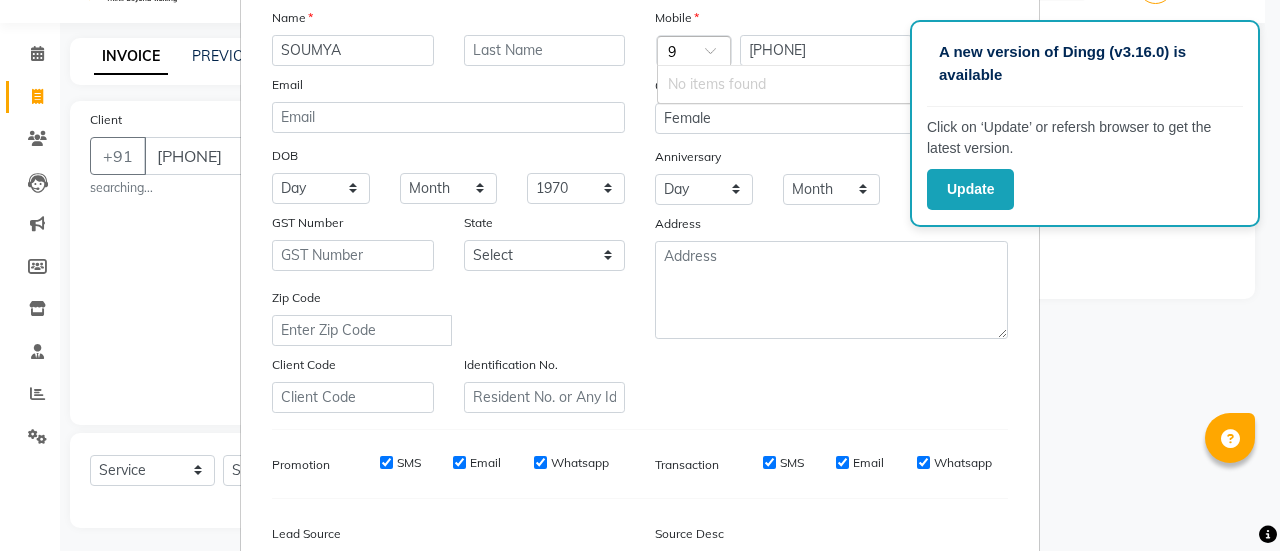 type on "91" 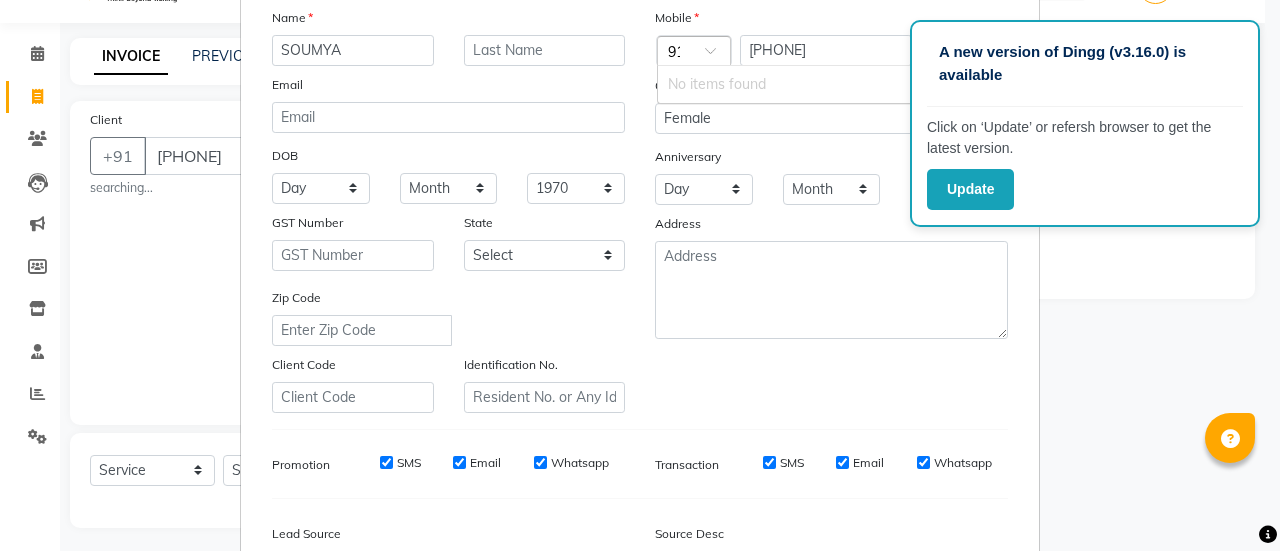 scroll, scrollTop: 0, scrollLeft: 3, axis: horizontal 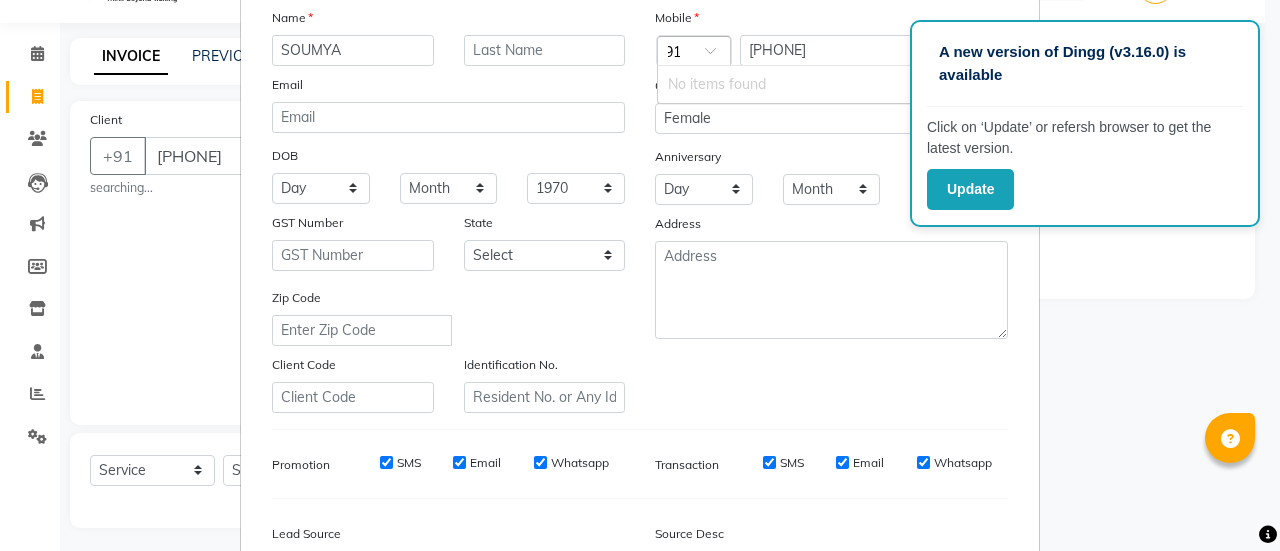 type 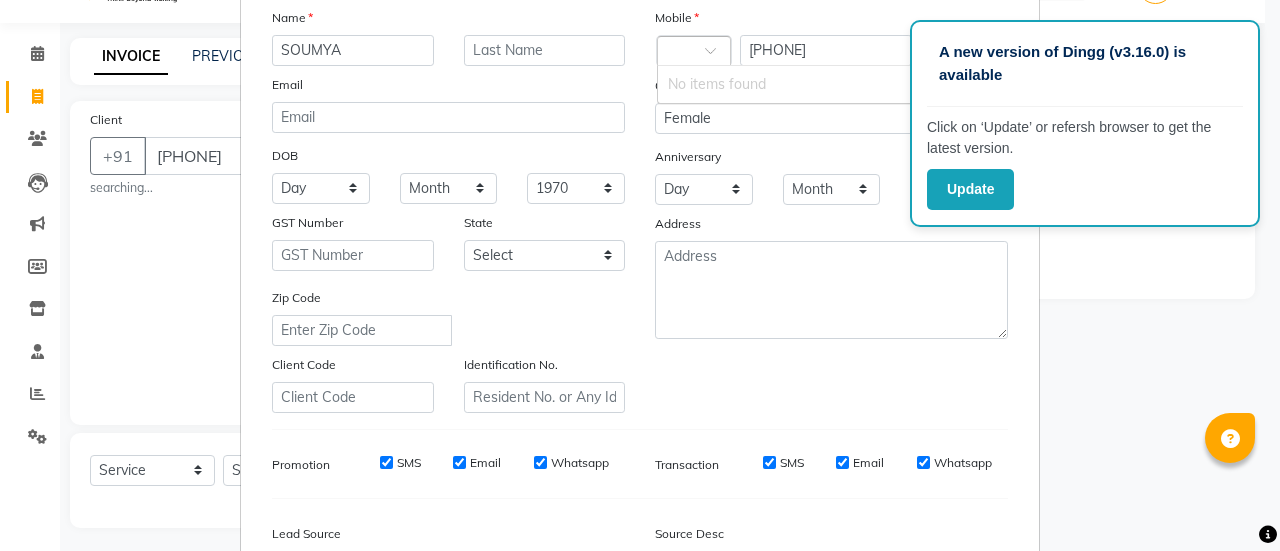 scroll, scrollTop: 0, scrollLeft: 0, axis: both 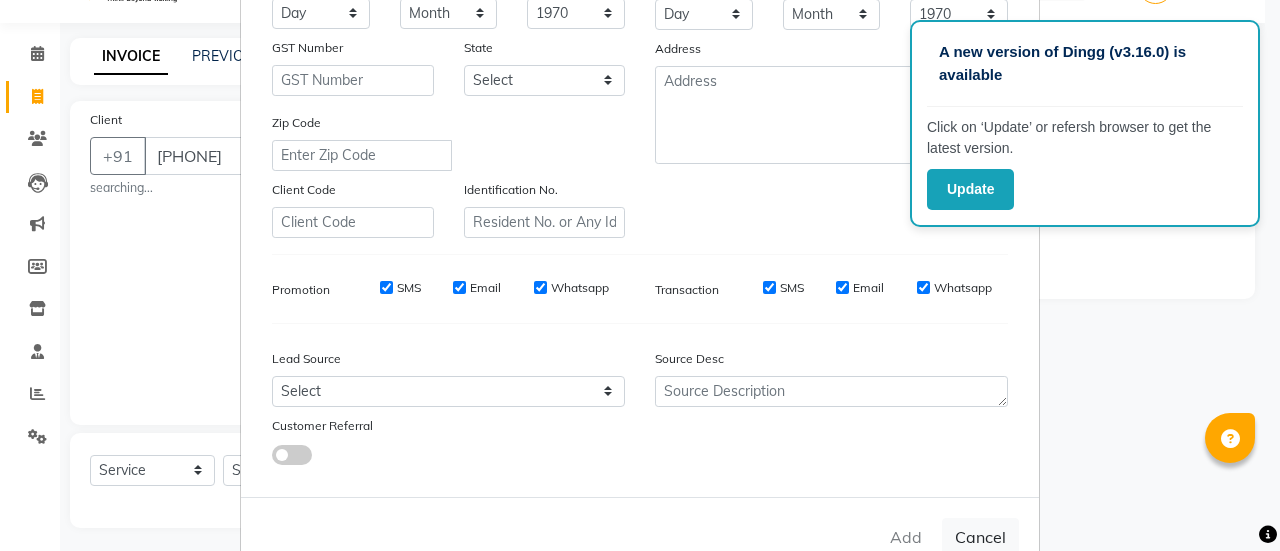 click on "Add   Cancel" at bounding box center (640, 536) 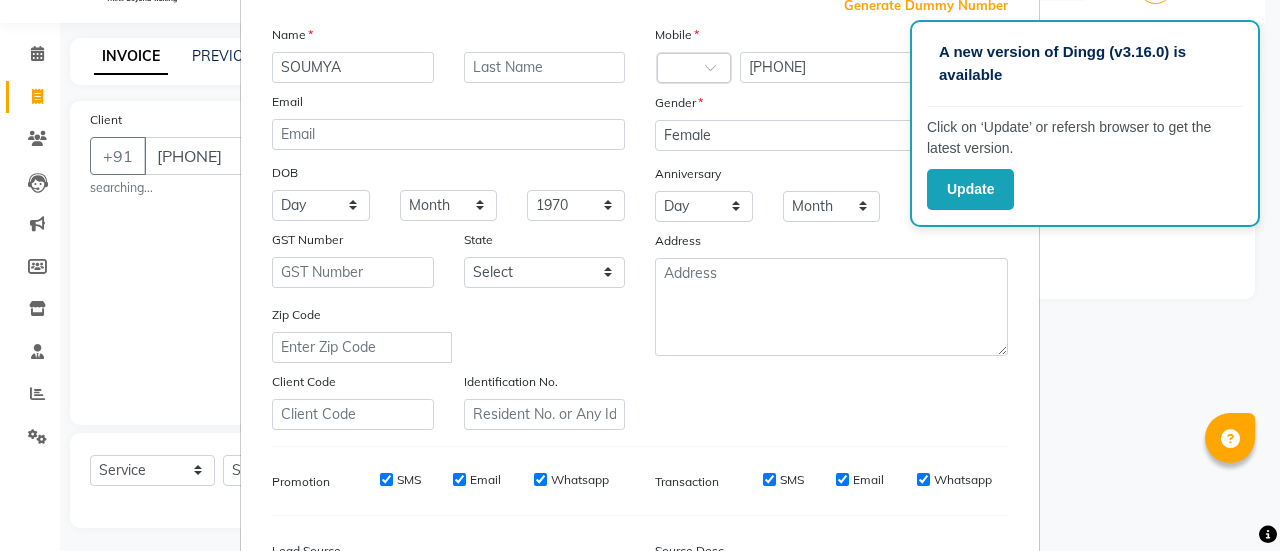 scroll, scrollTop: 119, scrollLeft: 0, axis: vertical 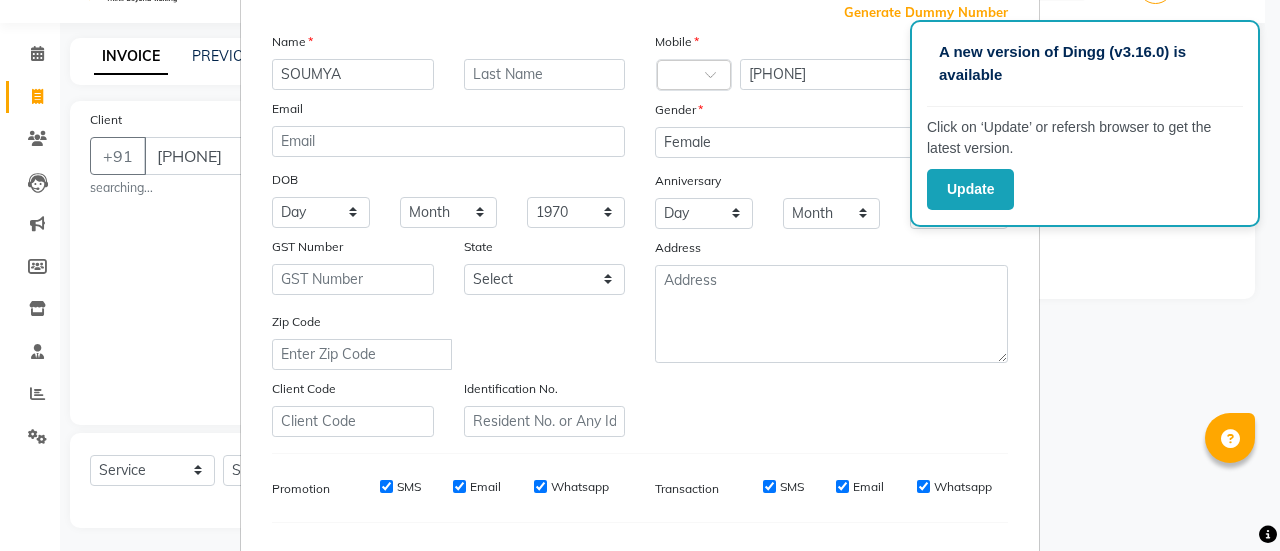 click on "Add Client Generate Dummy Number Name [FIRST] Email DOB Day 01 02 03 04 05 06 07 08 09 10 11 12 13 14 15 16 17 18 19 20 21 22 23 24 25 26 27 28 29 30 31 Month January February March April May June July August September October November December 1940 1941 1942 1943 1944 1945 1946 1947 1948 1949 1950 1951 1952 1953 1954 1955 1956 1957 1958 1959 1960 1961 1962 1963 1964 1965 1966 1967 1968 1969 1970 1971 1972 1973 1974 1975 1976 1977 1978 1979 1980 1981 1982 1983 1984 1985 1986 1987 1988 1989 1990 1991 1992 1993 1994 1995 1996 1997 1998 1999 2000 2001 2002 2003 2004 2005 2006 2007 2008 2009 2010 2011 2012 2013 2014 2015 2016 2017 2018 2019 2020 2021 2022 2023 2024 GST Number [STATE] Select [ZIP] Client Code Identification No. Mobile Country Code × [PHONE] Gender Select Male Female Other Prefer Not To Say Anniversary Day 01 02 03 04 05 06 07 08 09 10 11 12 13 14 15 16 17 18 19 20 21 22 23 24 25 26 27 28 29 30 31 Month January February March April May June July August September October November December 1970" at bounding box center [640, 275] 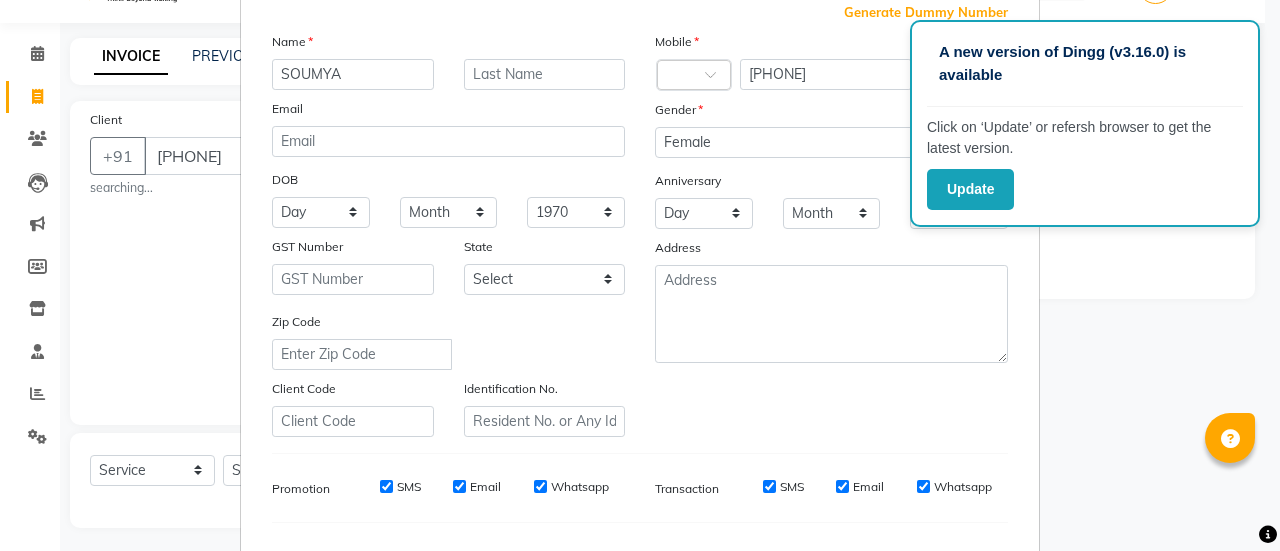 click on "Add Client Generate Dummy Number Name [FIRST] Email DOB Day 01 02 03 04 05 06 07 08 09 10 11 12 13 14 15 16 17 18 19 20 21 22 23 24 25 26 27 28 29 30 31 Month January February March April May June July August September October November December 1940 1941 1942 1943 1944 1945 1946 1947 1948 1949 1950 1951 1952 1953 1954 1955 1956 1957 1958 1959 1960 1961 1962 1963 1964 1965 1966 1967 1968 1969 1970 1971 1972 1973 1974 1975 1976 1977 1978 1979 1980 1981 1982 1983 1984 1985 1986 1987 1988 1989 1990 1991 1992 1993 1994 1995 1996 1997 1998 1999 2000 2001 2002 2003 2004 2005 2006 2007 2008 2009 2010 2011 2012 2013 2014 2015 2016 2017 2018 2019 2020 2021 2022 2023 2024 GST Number [STATE] Select [ZIP] Client Code Identification No. Mobile Country Code × [PHONE] Gender Select Male Female Other Prefer Not To Say Anniversary Day 01 02 03 04 05 06 07 08 09 10 11 12 13 14 15 16 17 18 19 20 21 22 23 24 25 26 27 28 29 30 31 Month January February March April May June July August September October November December 1970" at bounding box center [640, 275] 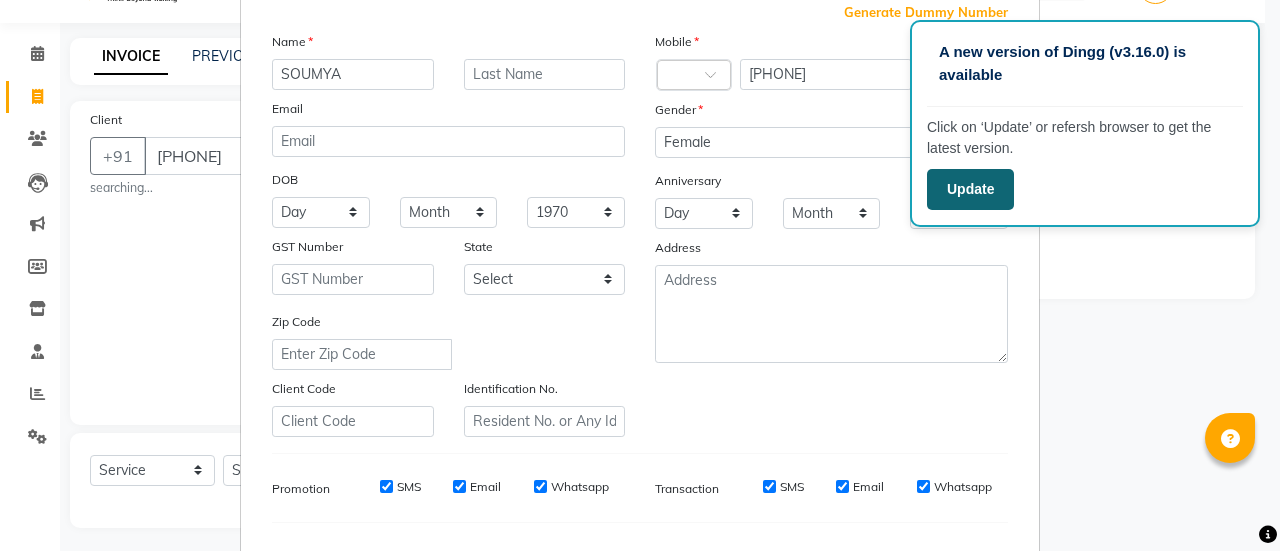click on "Update" 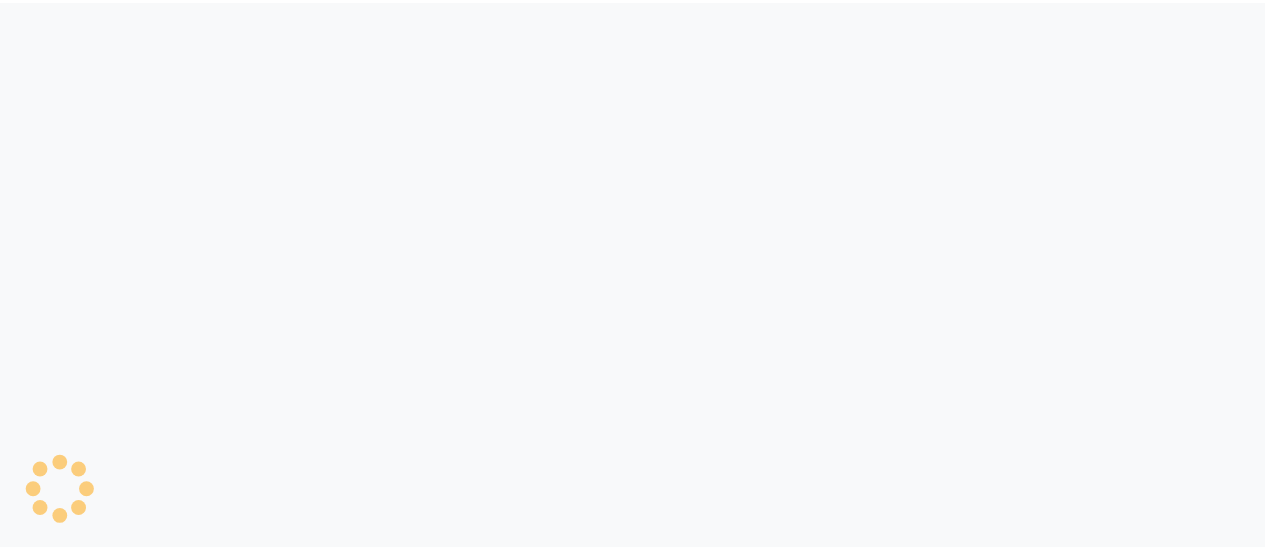 scroll, scrollTop: 0, scrollLeft: 0, axis: both 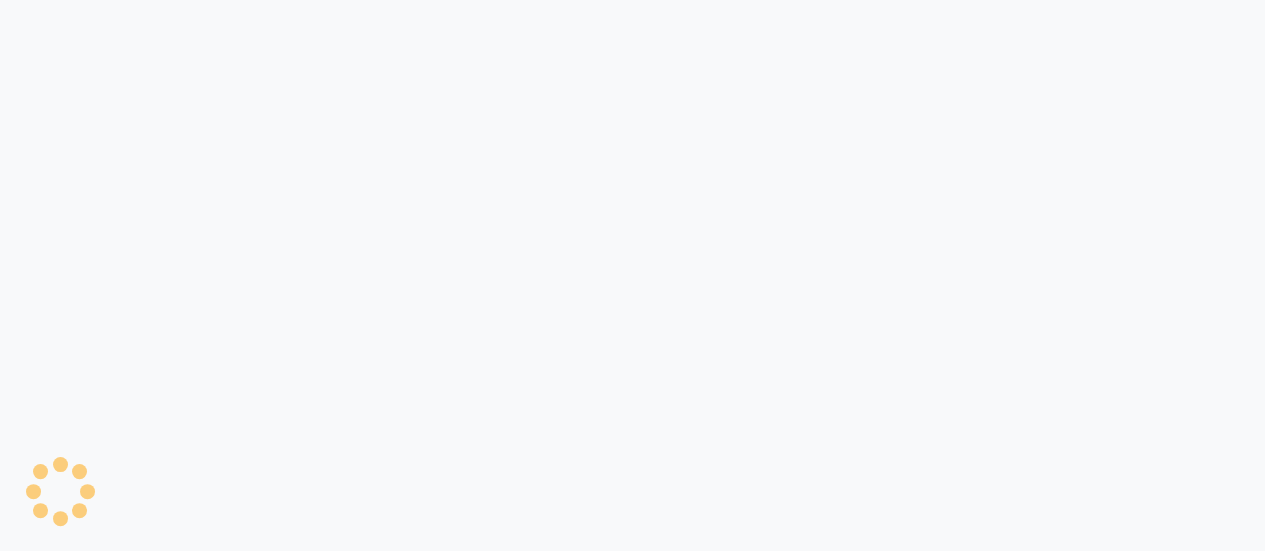 select on "service" 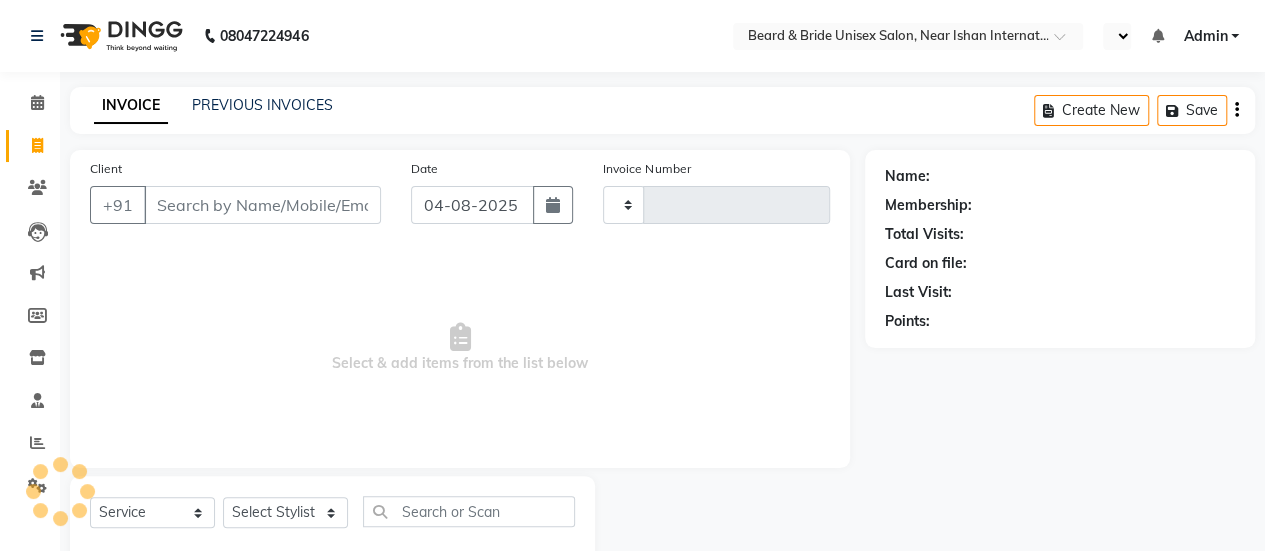 type on "1151" 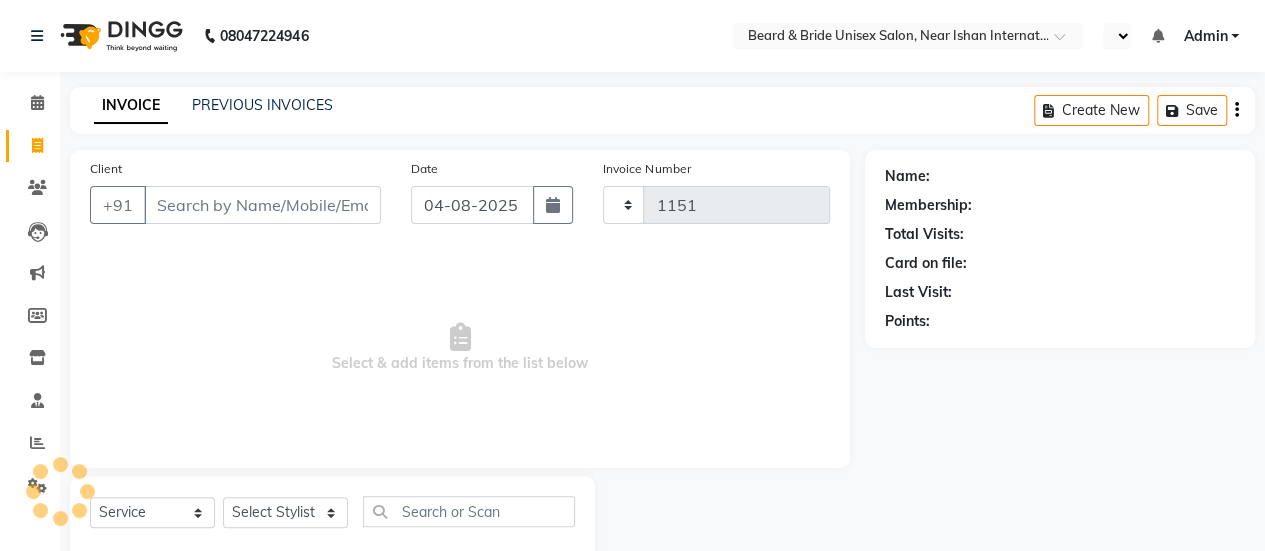 select on "en" 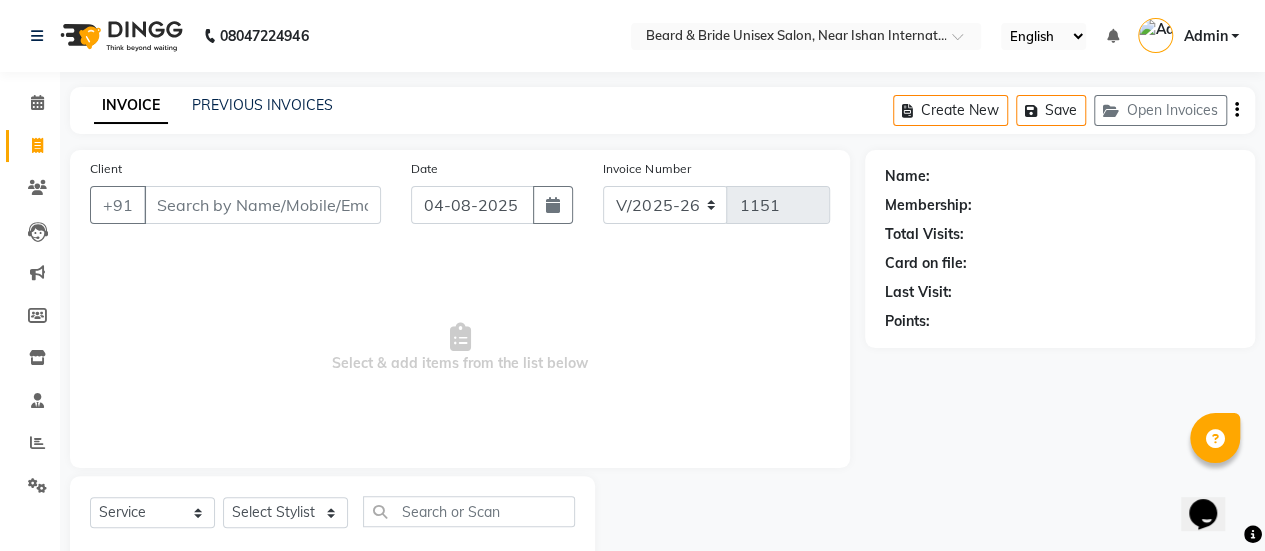 scroll, scrollTop: 0, scrollLeft: 0, axis: both 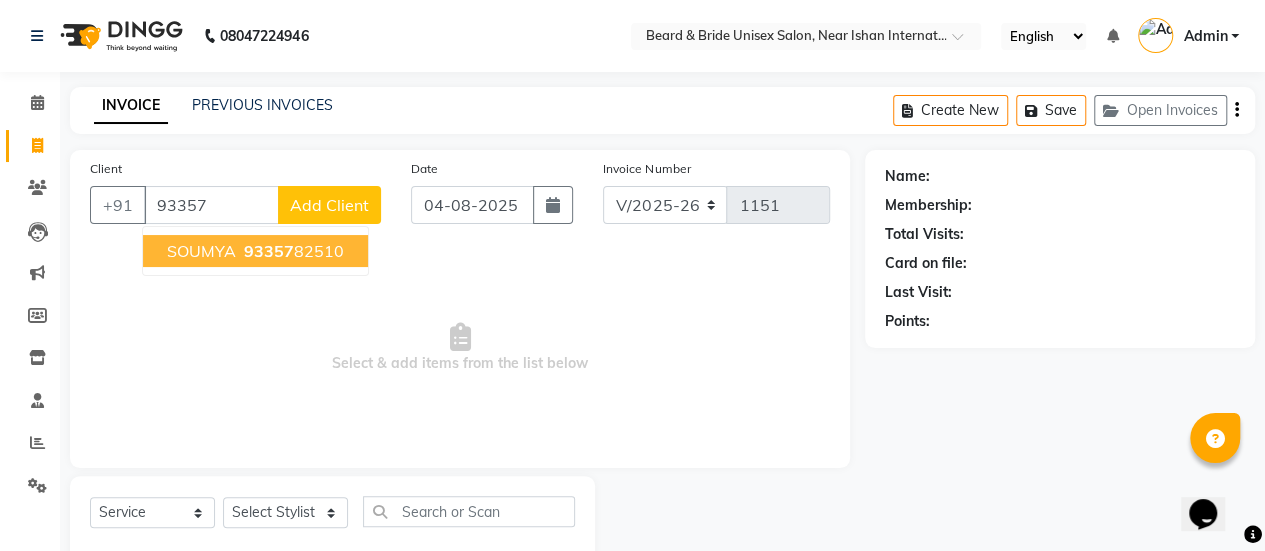 click on "93357" at bounding box center [269, 251] 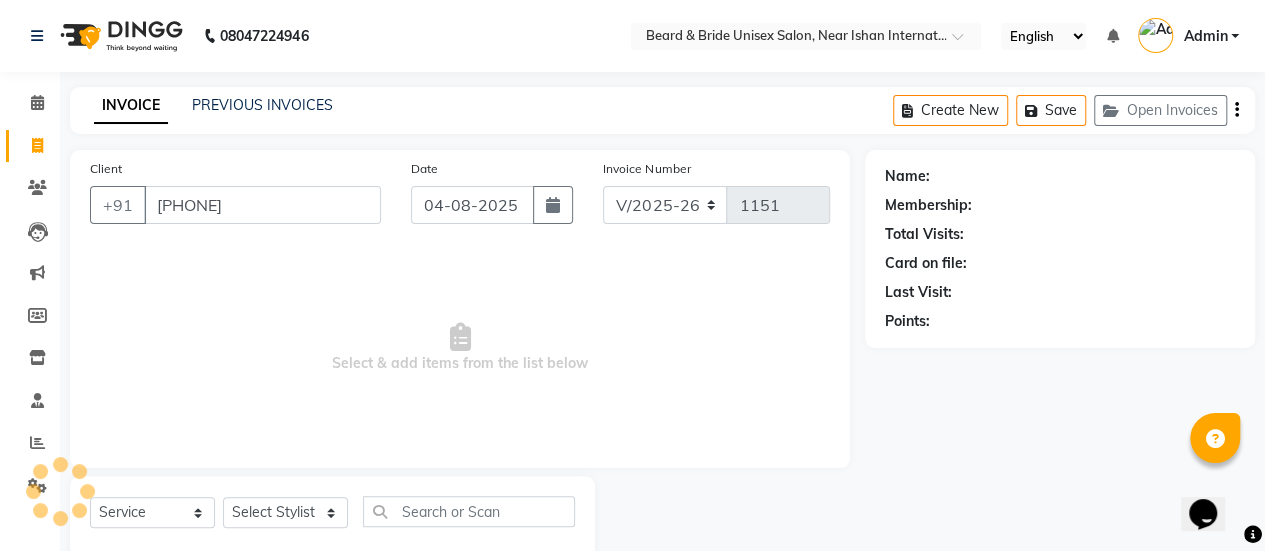 type on "[PHONE]" 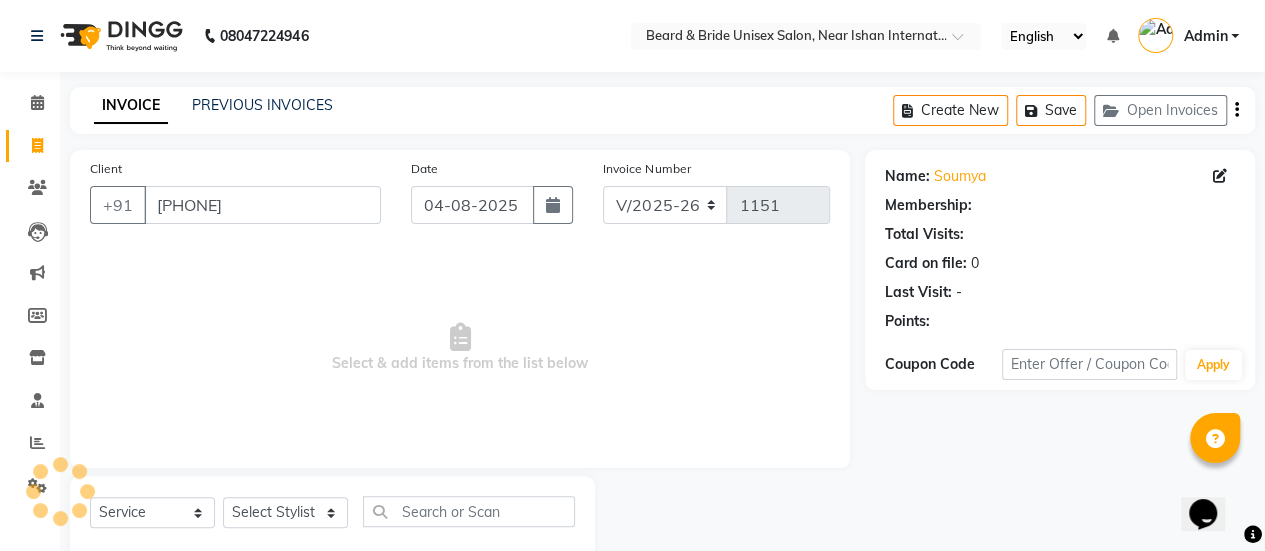 select on "1: Object" 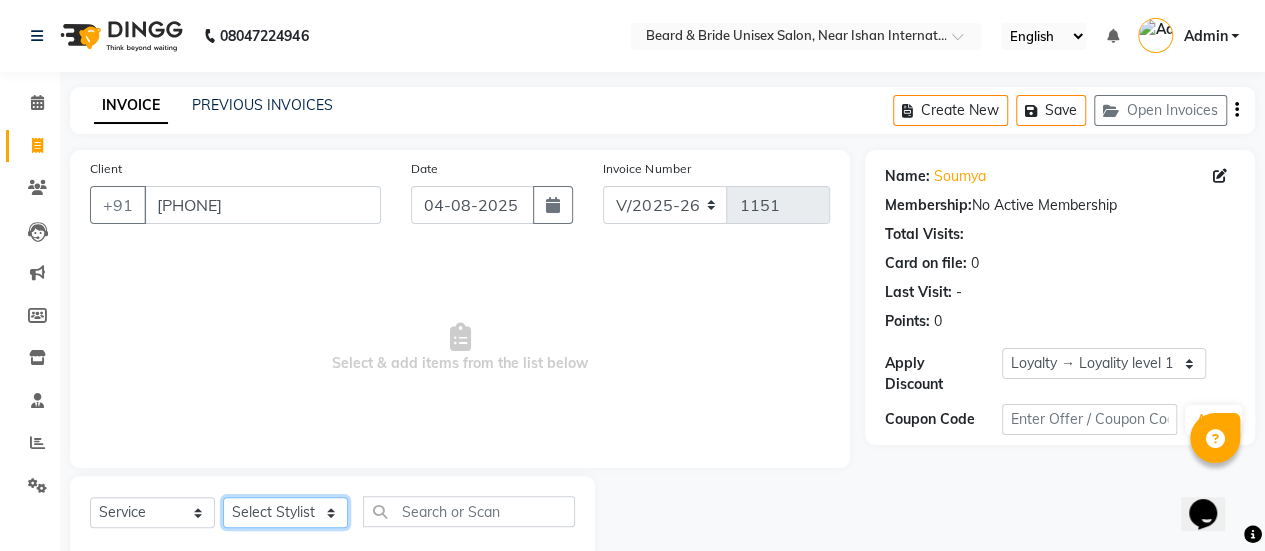 click on "Select Stylist chiku Front Desk guriya  laxmi sunny zeeshan" 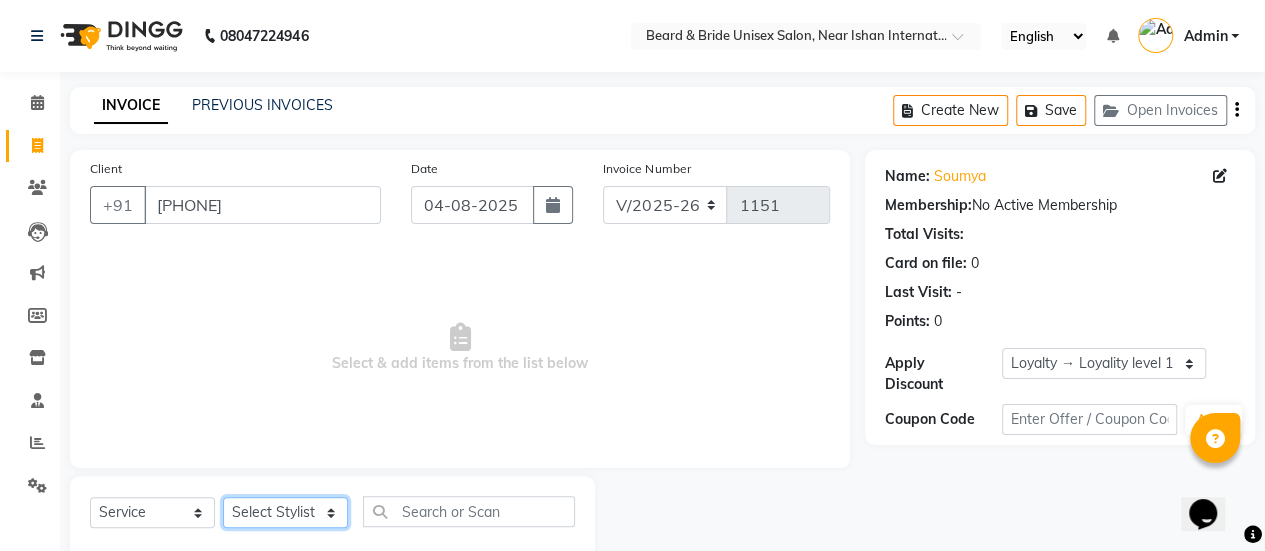 select on "44666" 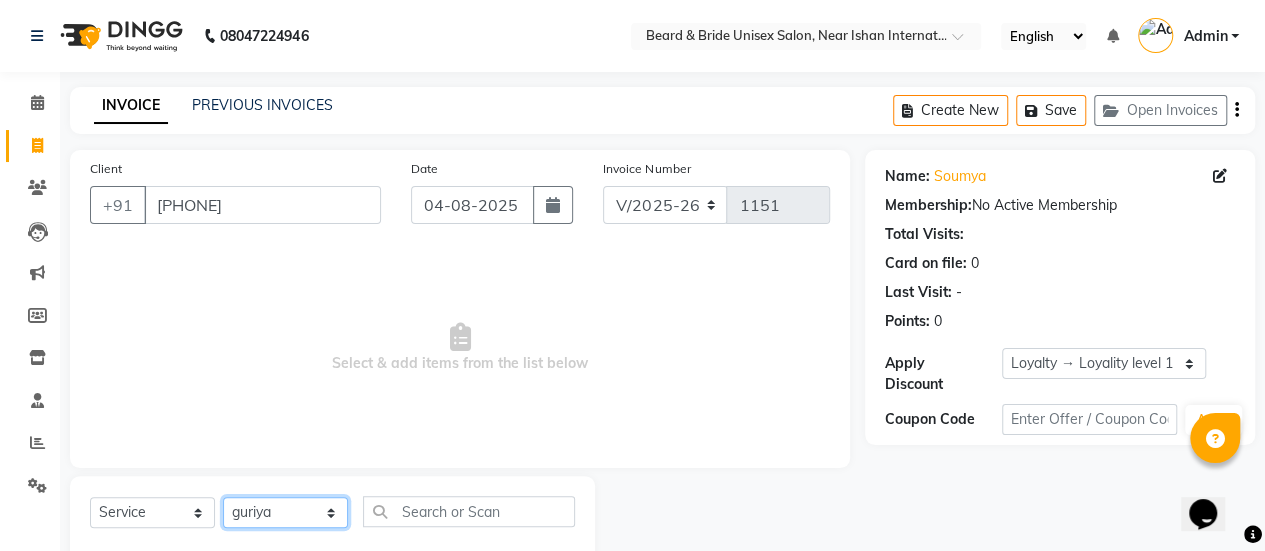 click on "Select Stylist chiku Front Desk guriya  laxmi sunny zeeshan" 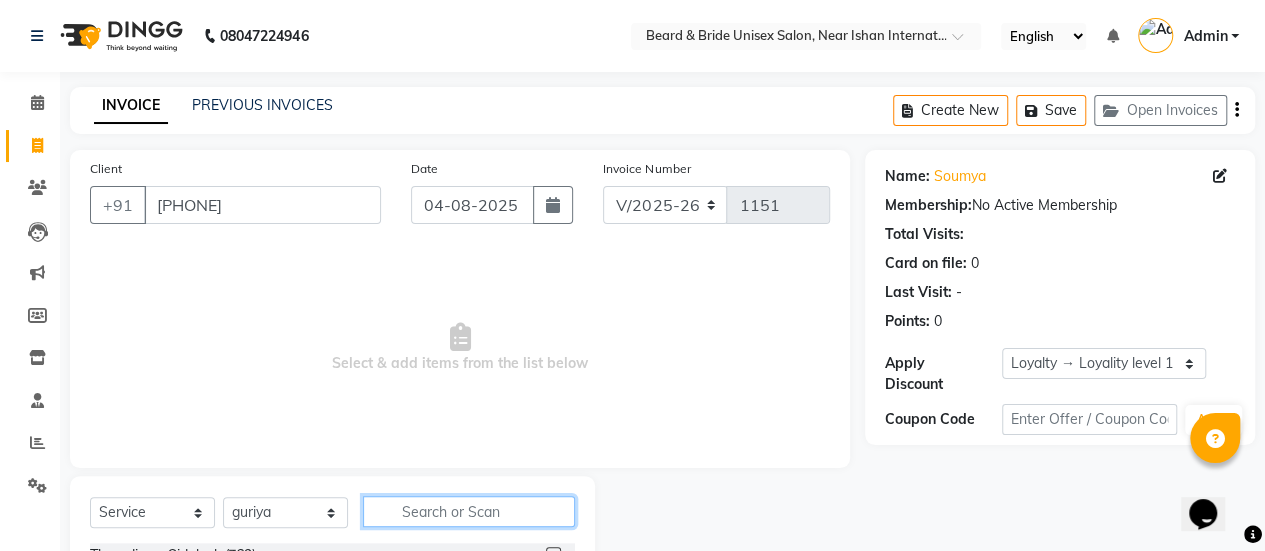 click 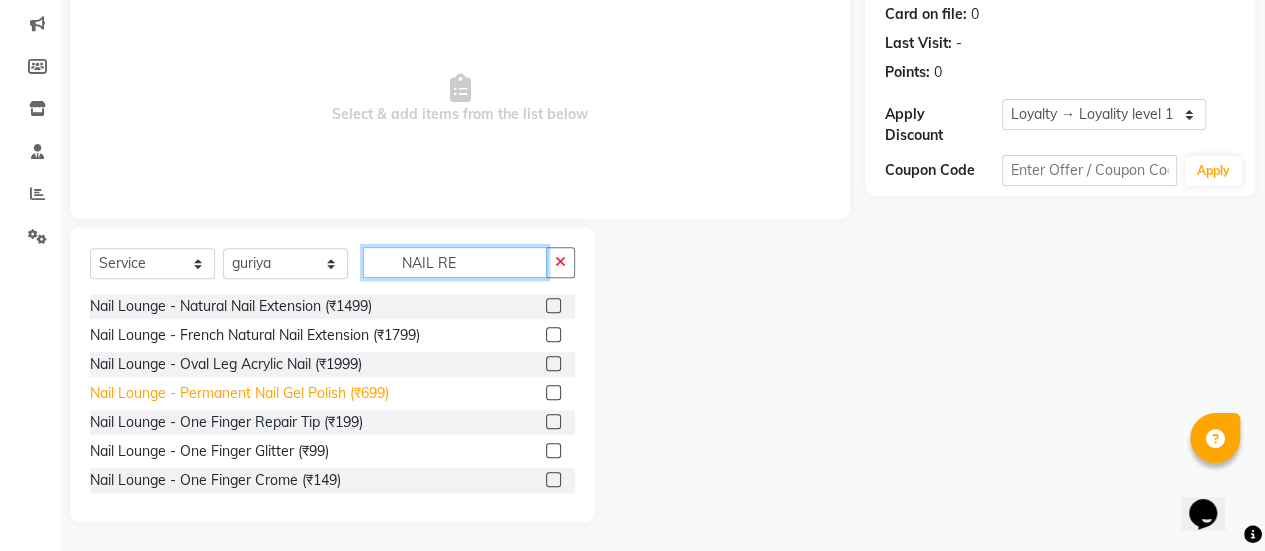 scroll, scrollTop: 223, scrollLeft: 0, axis: vertical 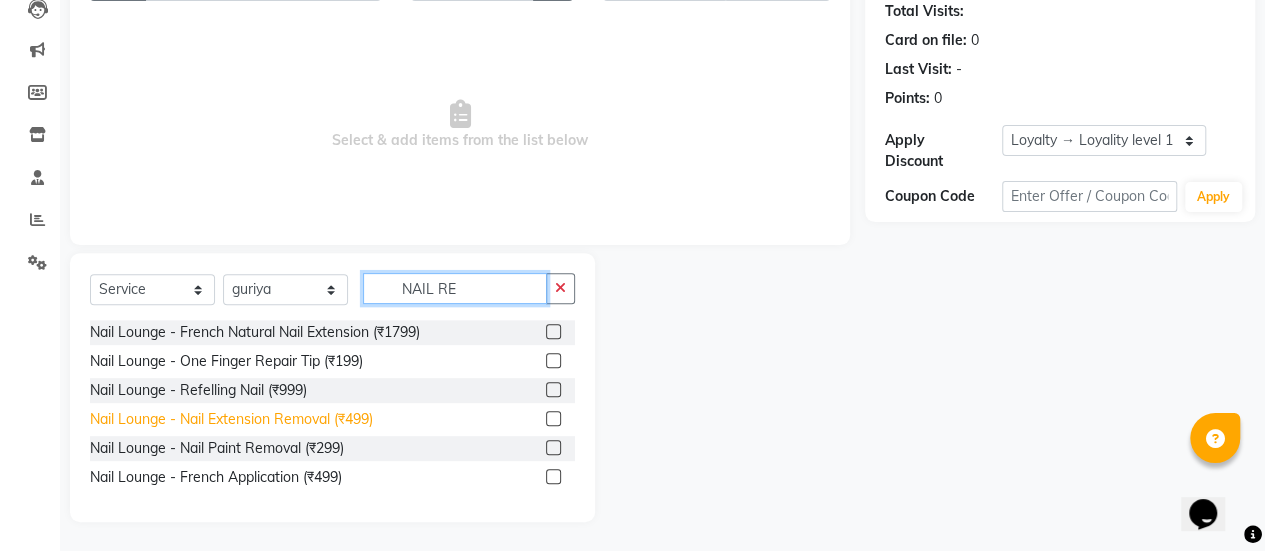type on "NAIL RE" 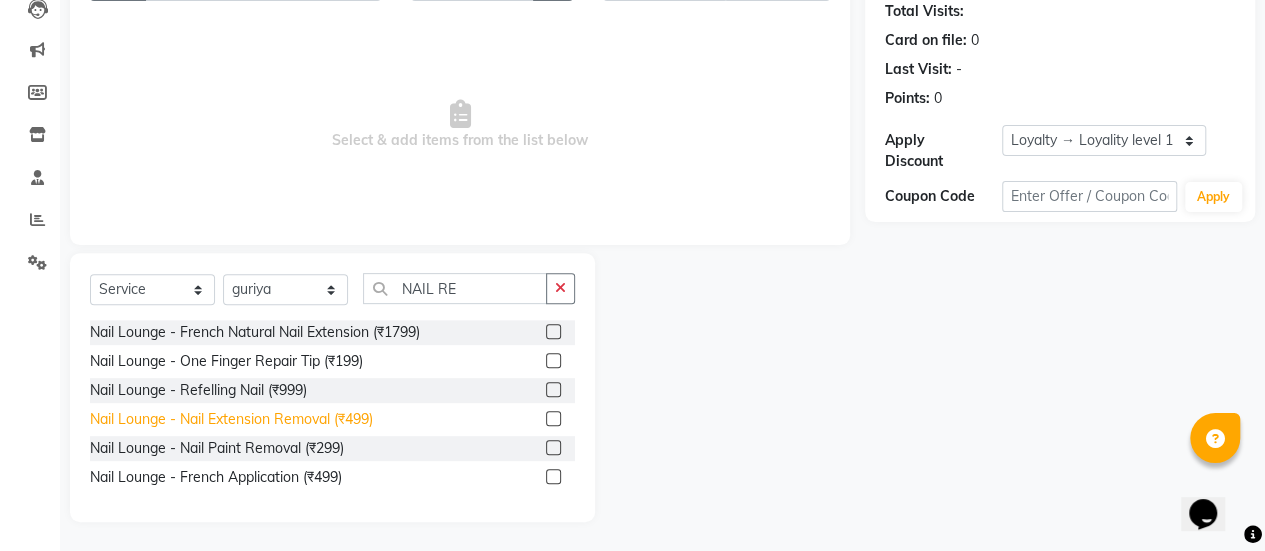 click on "Nail Lounge - Nail Extension Removal (₹499)" 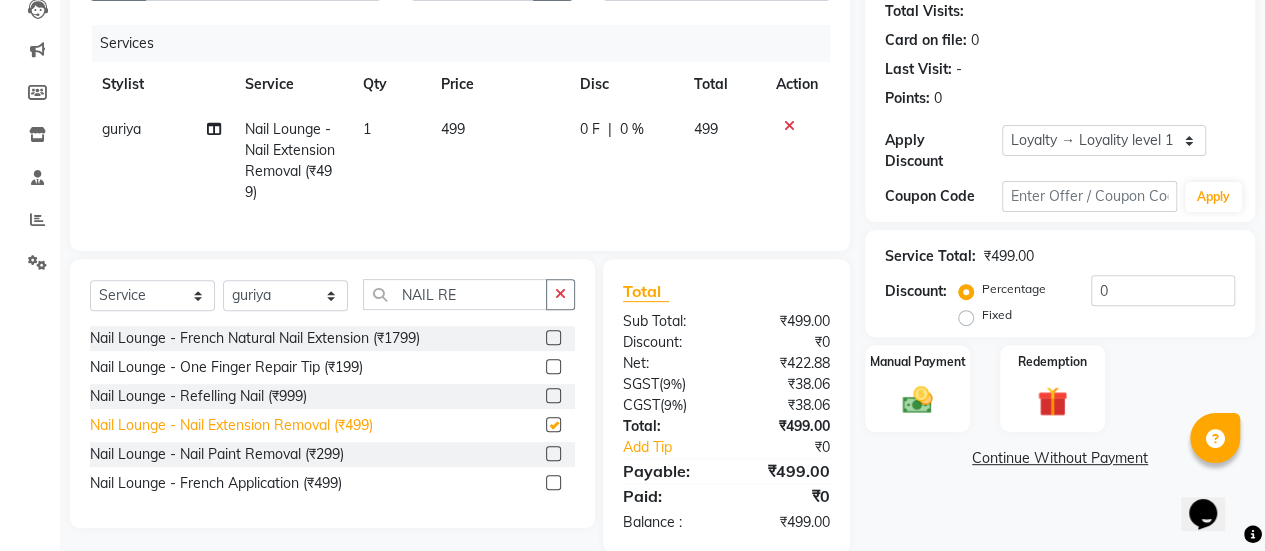 checkbox on "false" 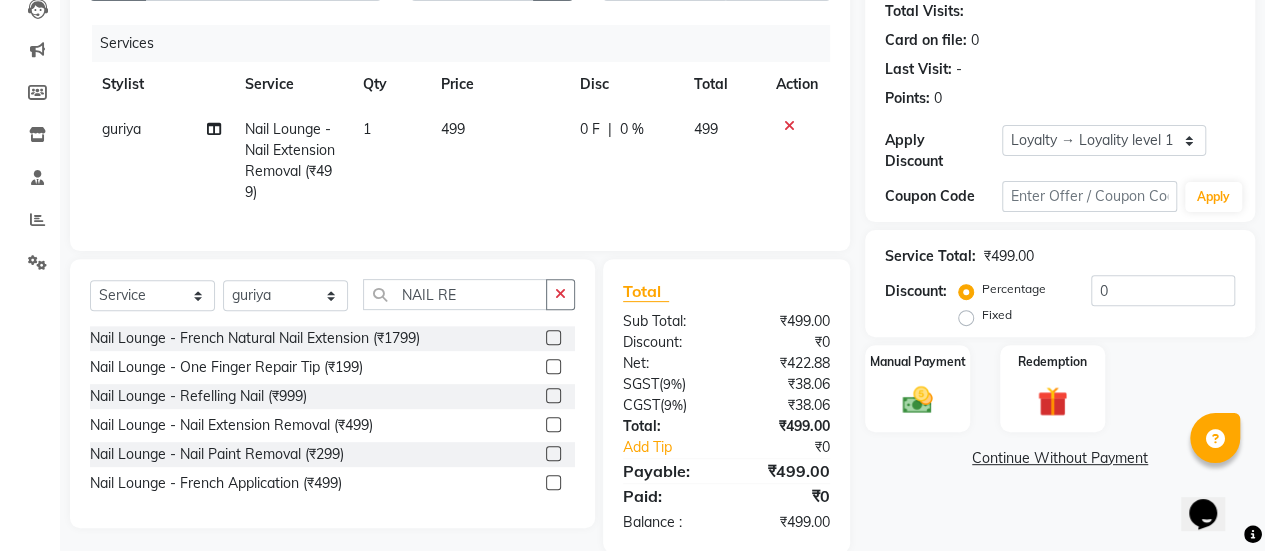 click on "499" 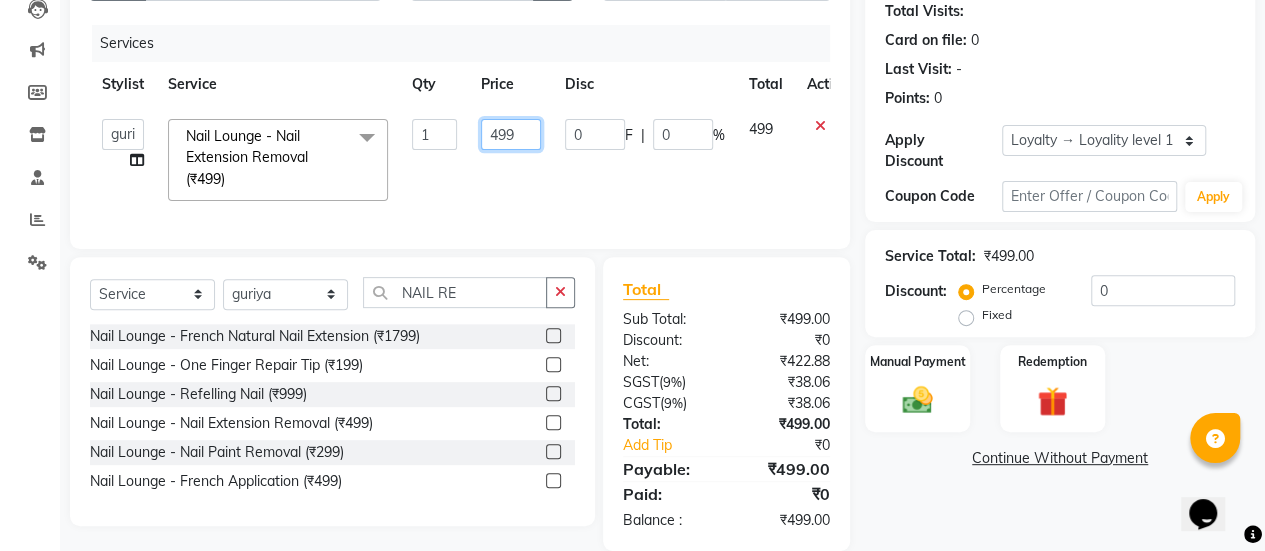click on "499" 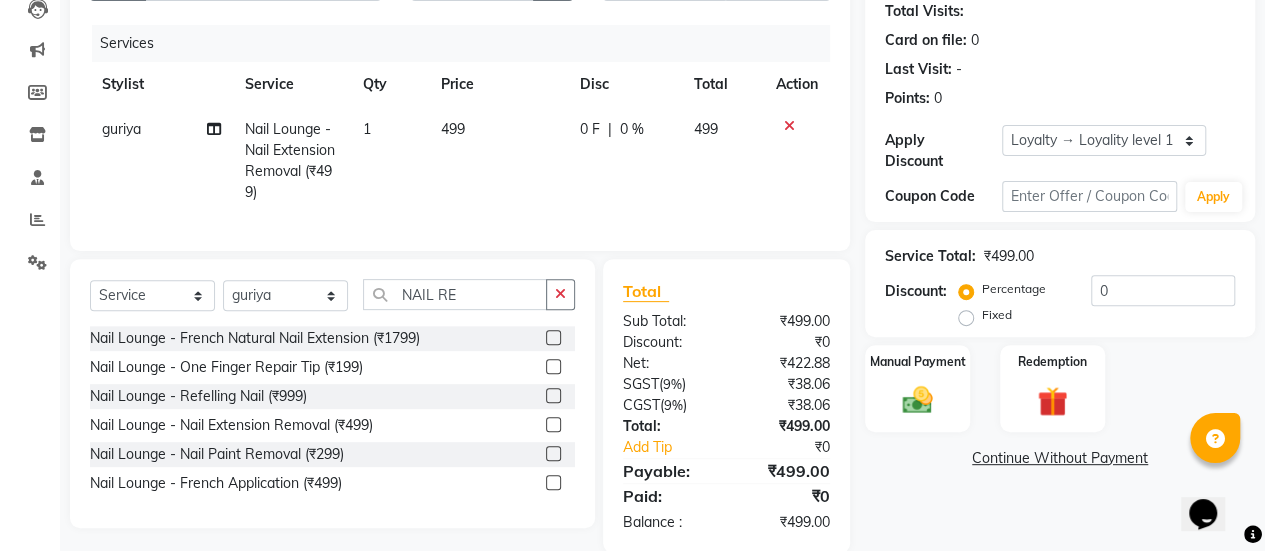 click on "499" 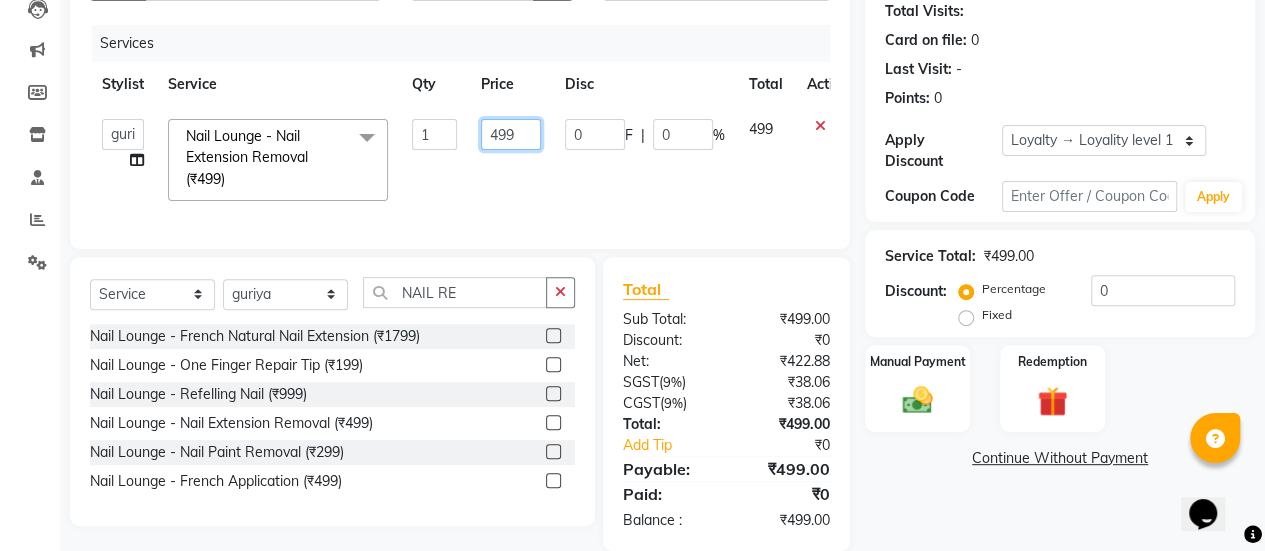 click on "499" 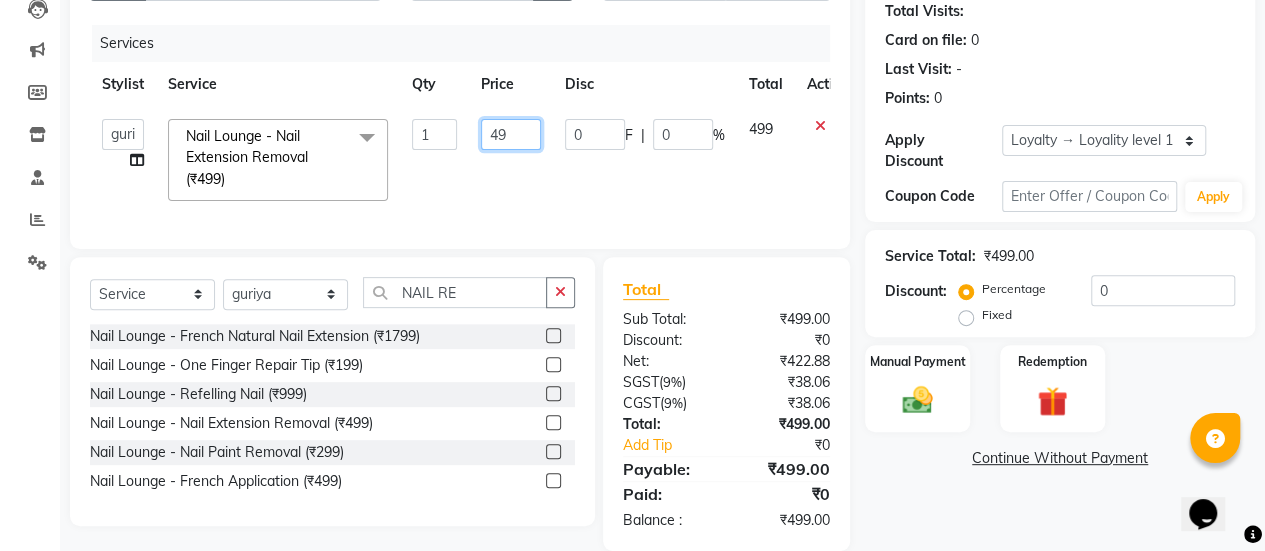 type on "4" 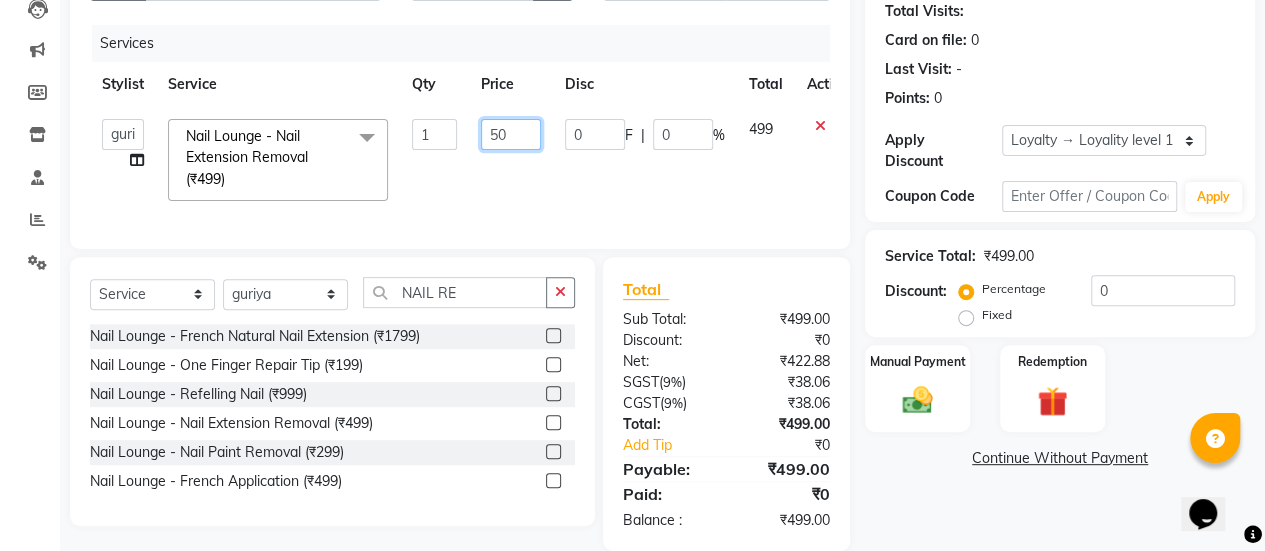 type on "500" 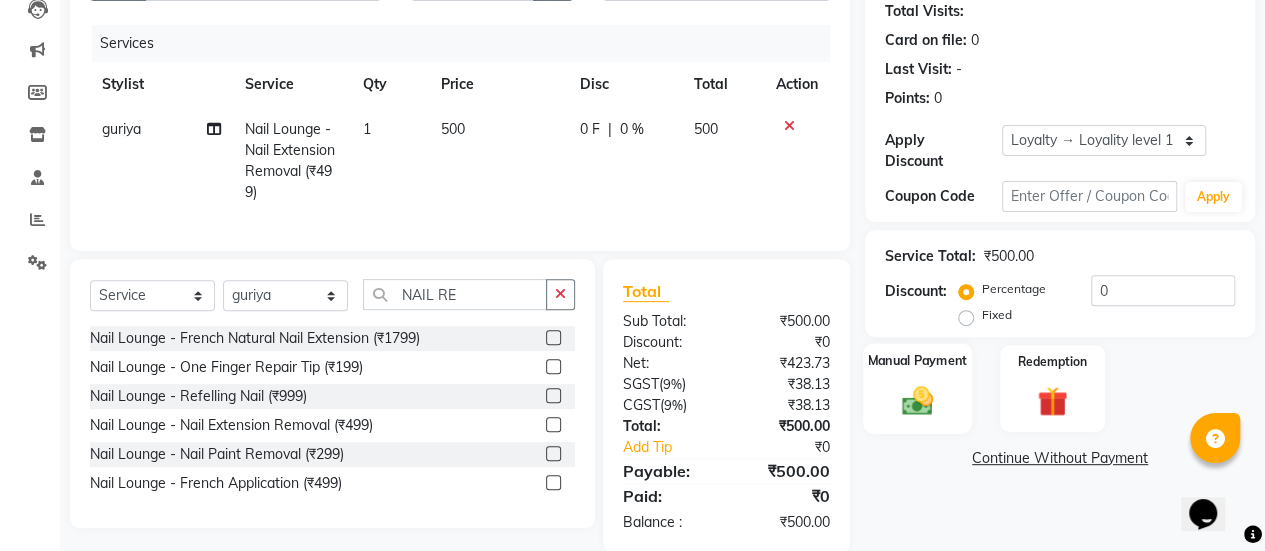 click on "Manual Payment" 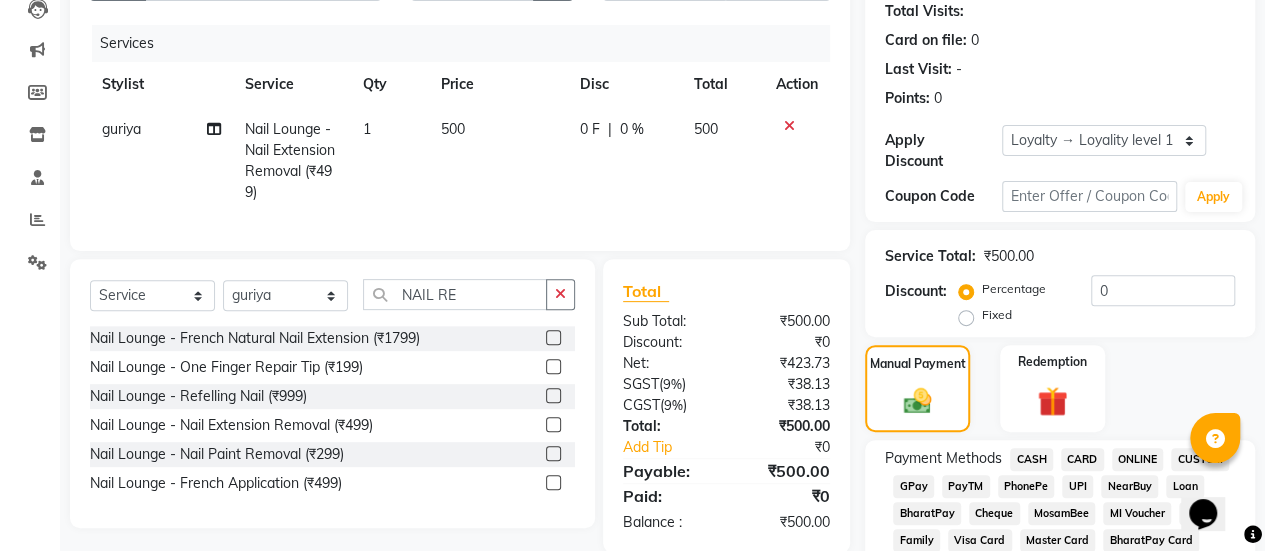 click on "CASH" 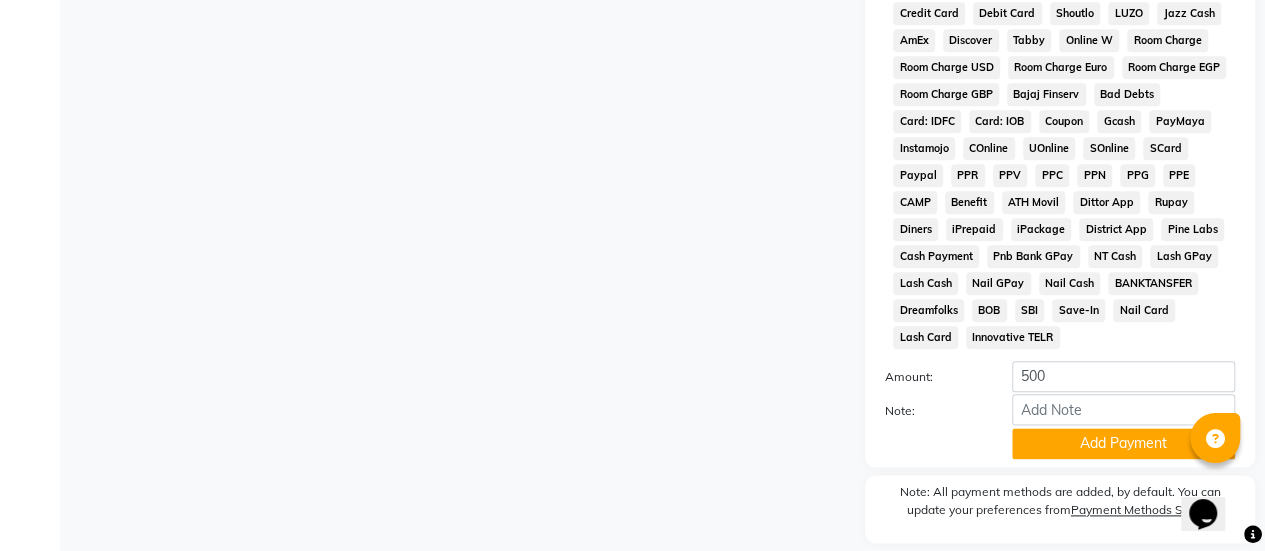 scroll, scrollTop: 1054, scrollLeft: 0, axis: vertical 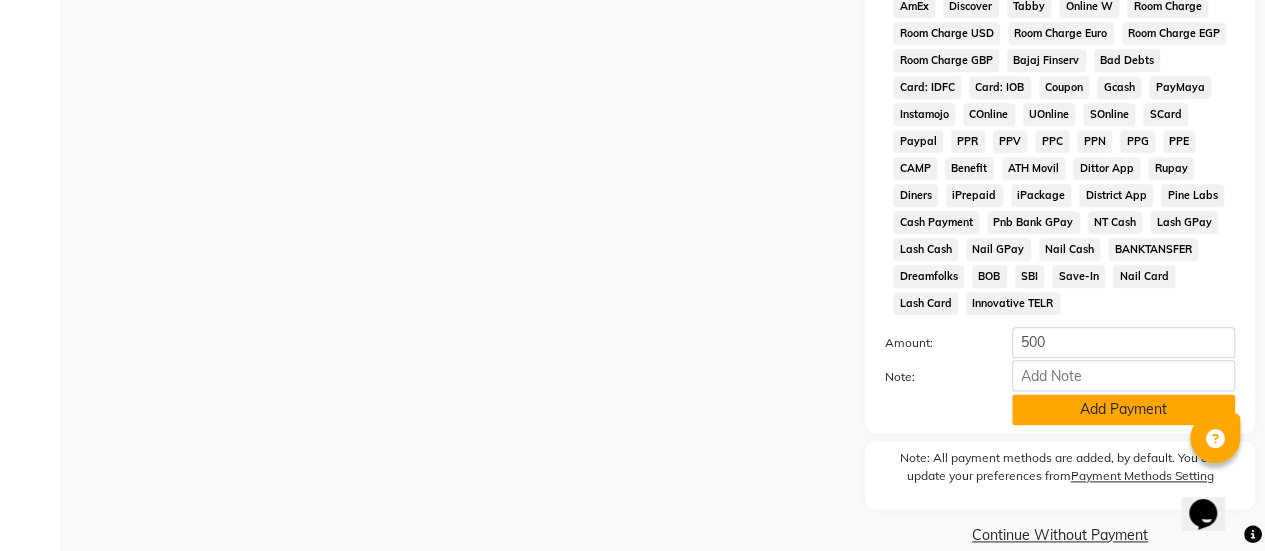 click on "Add Payment" 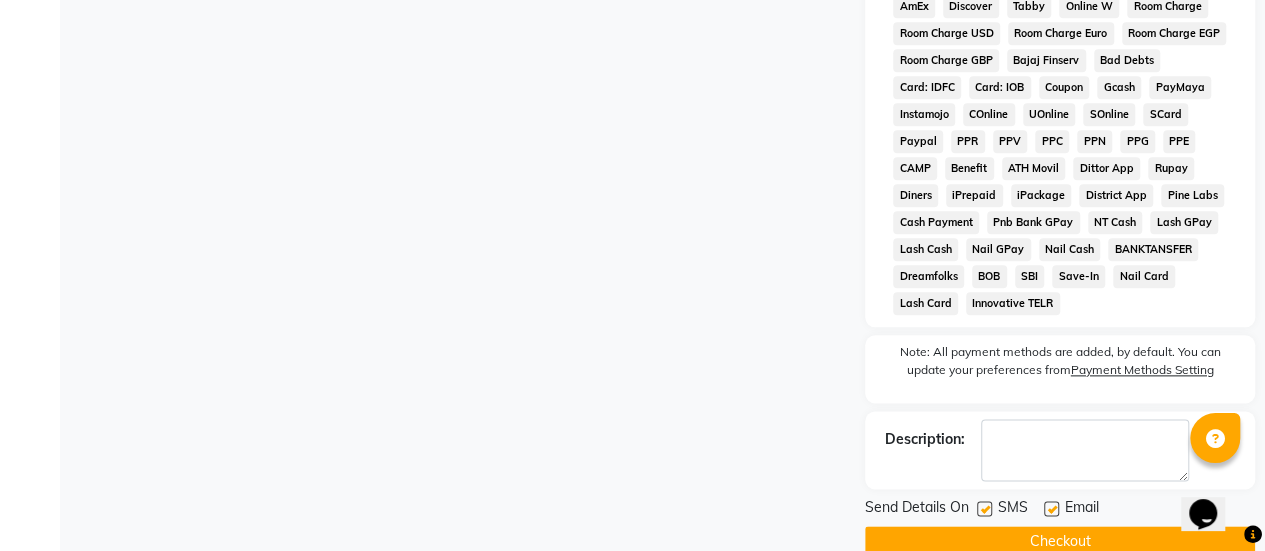 scroll, scrollTop: 1094, scrollLeft: 0, axis: vertical 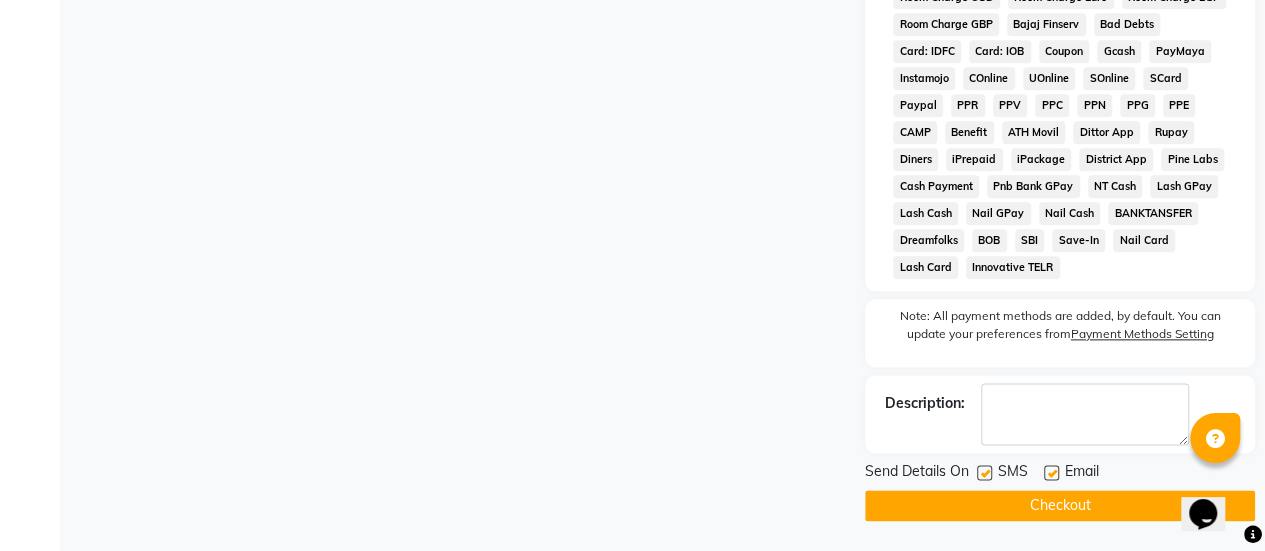 click on "Checkout" 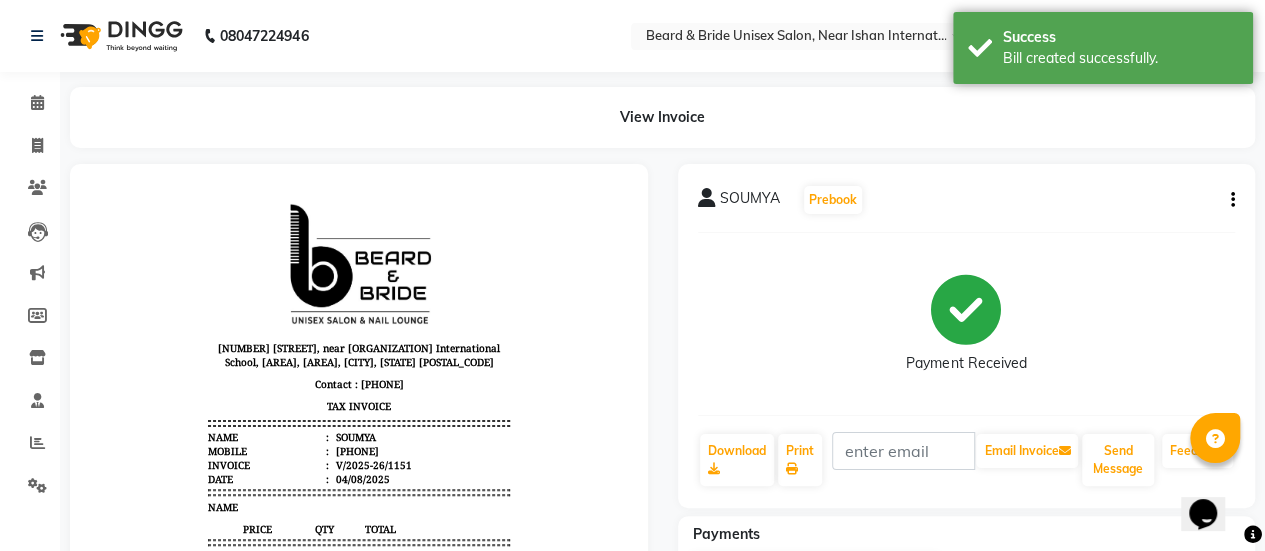 scroll, scrollTop: 0, scrollLeft: 0, axis: both 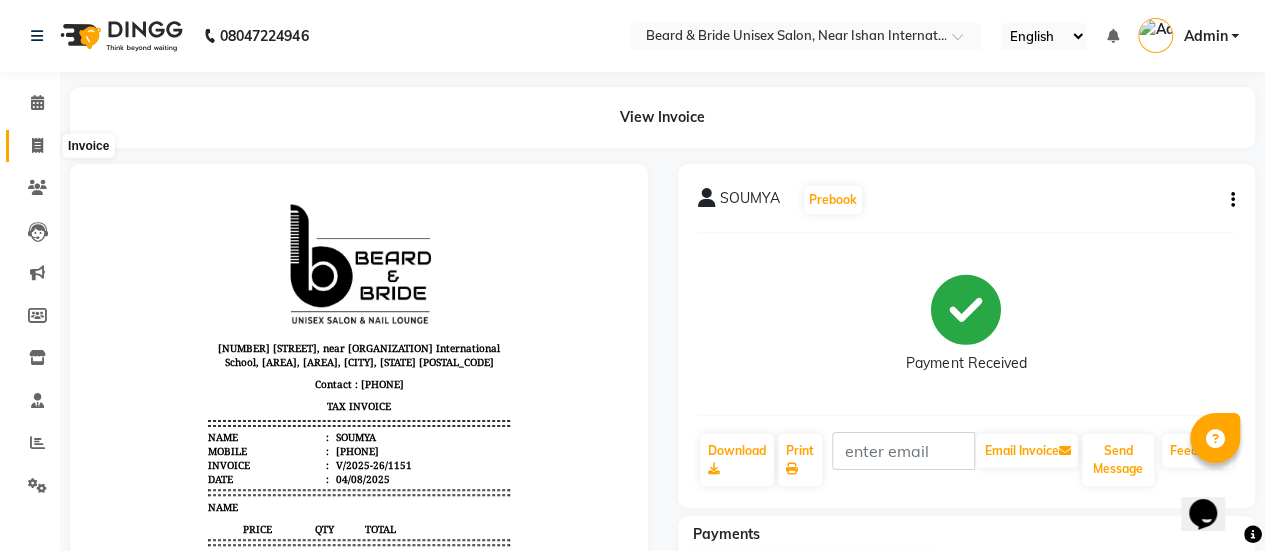 click 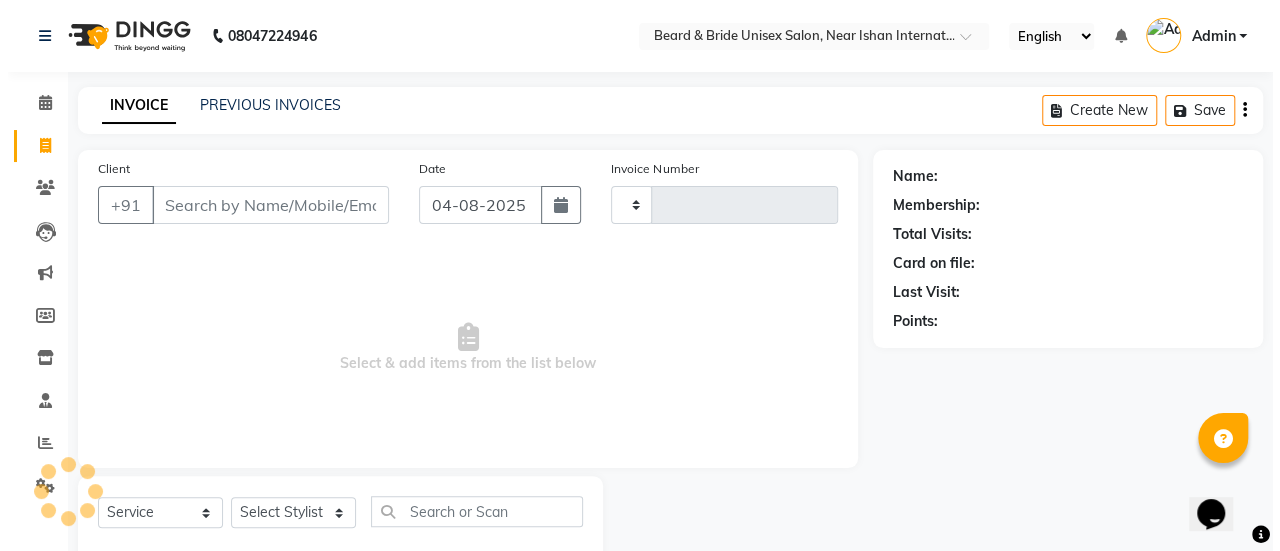 scroll, scrollTop: 49, scrollLeft: 0, axis: vertical 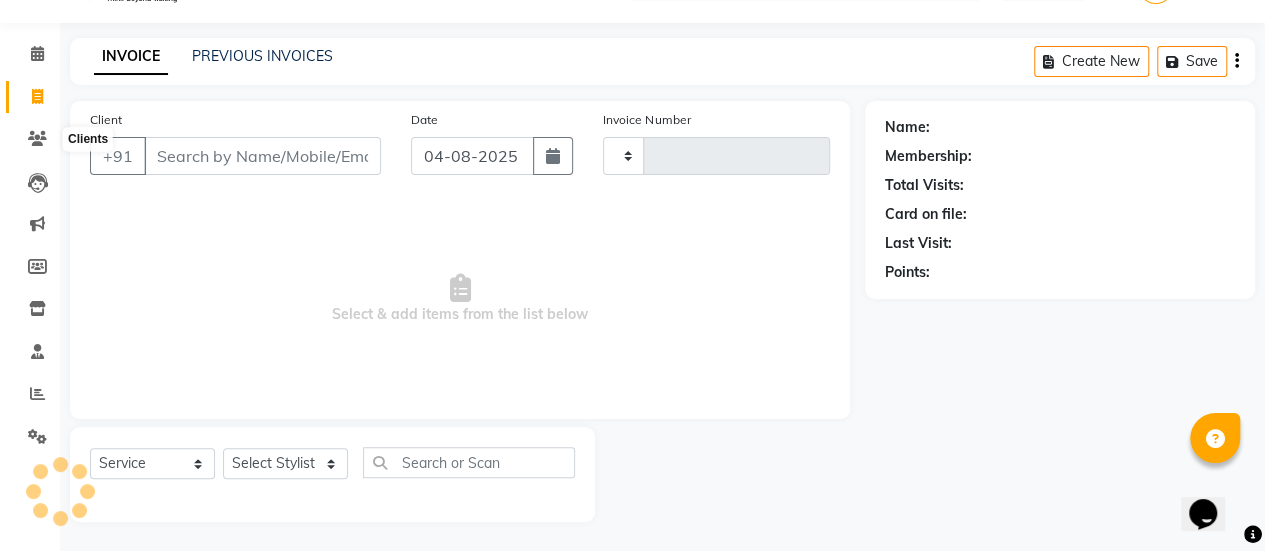 type on "1152" 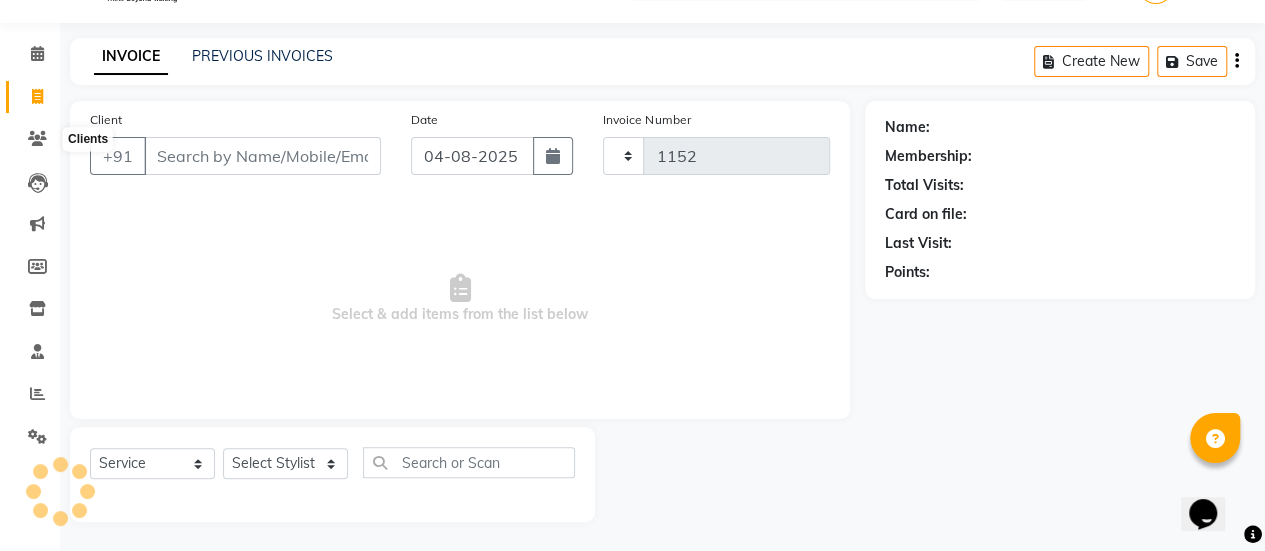 select on "4118" 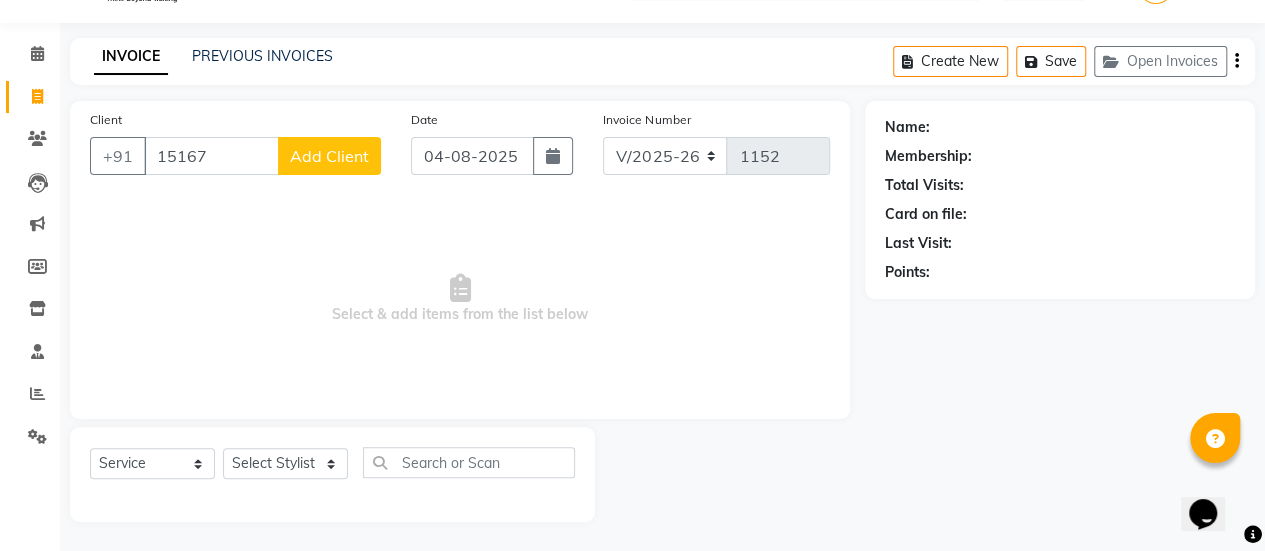 click on "15167" at bounding box center [211, 156] 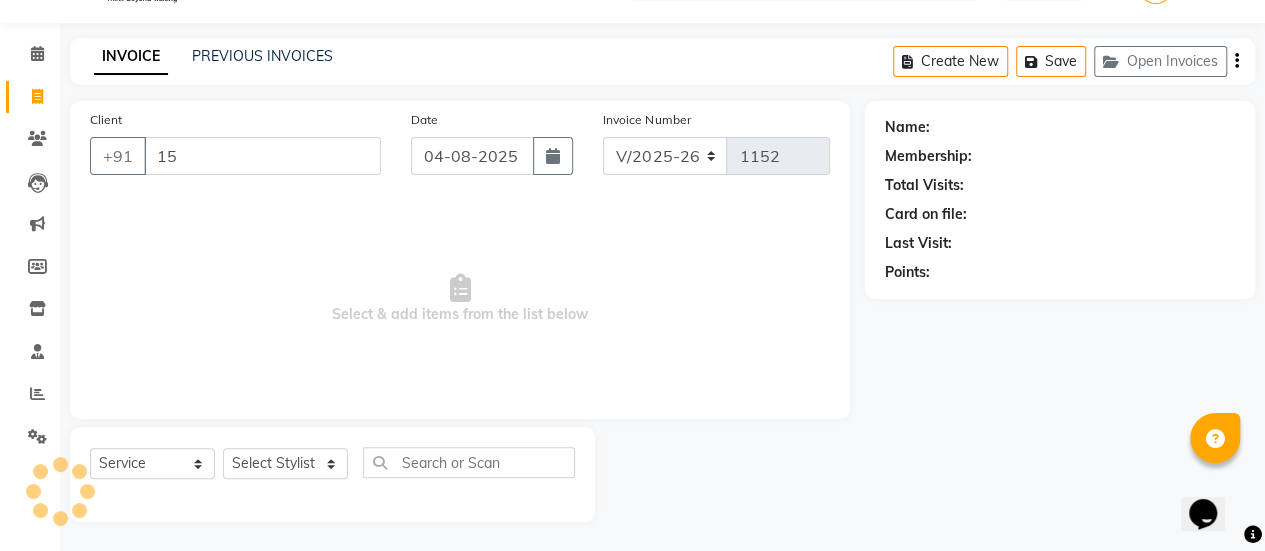 type on "1" 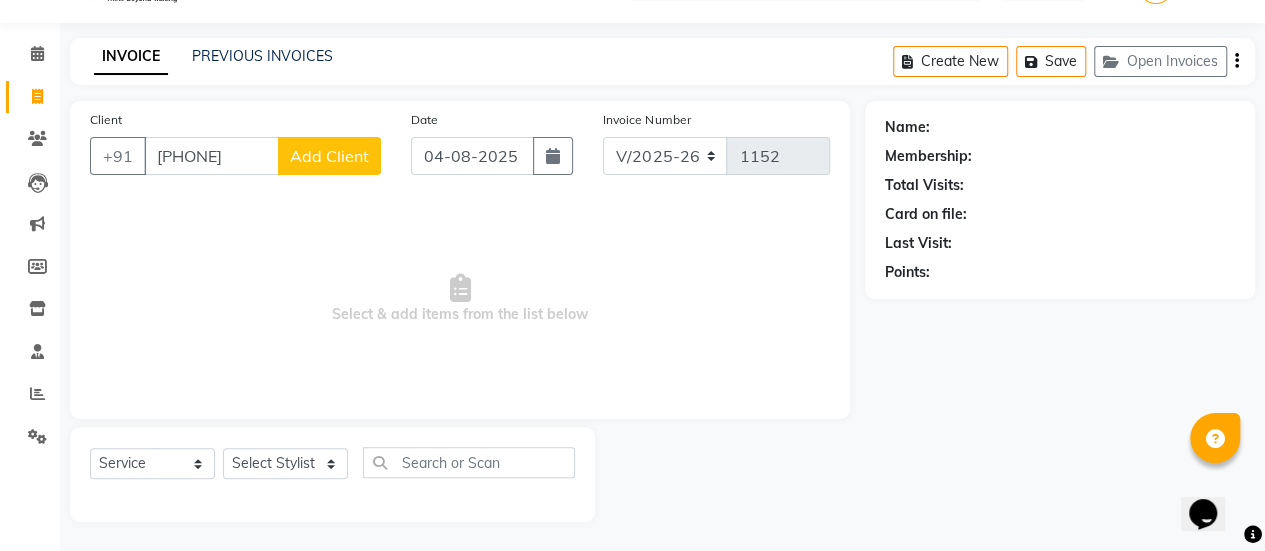 type on "9304194494" 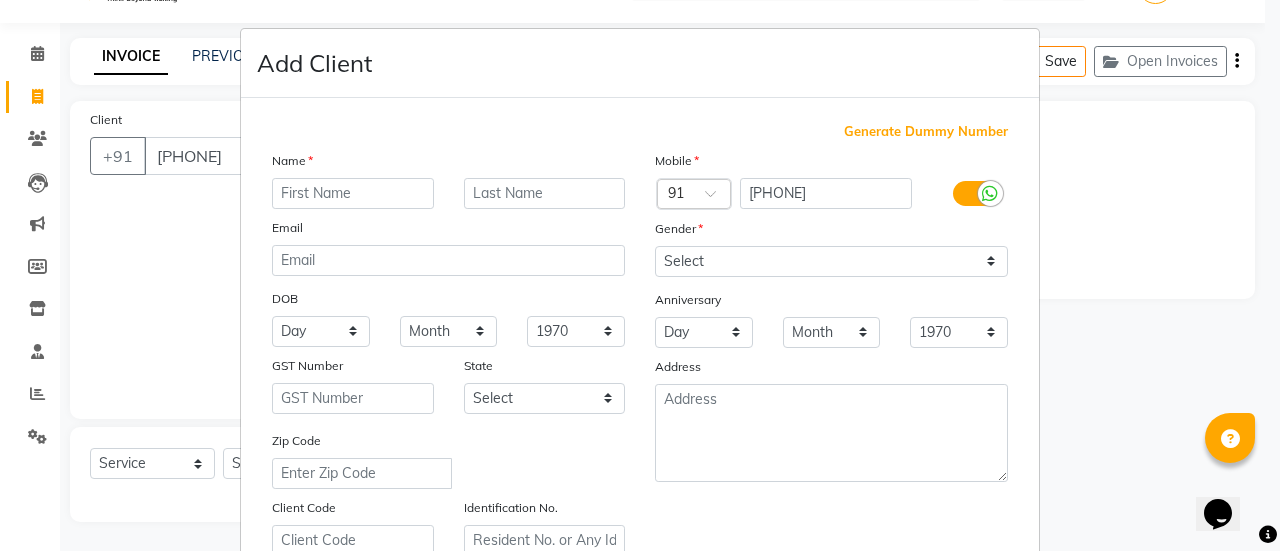 click at bounding box center [353, 193] 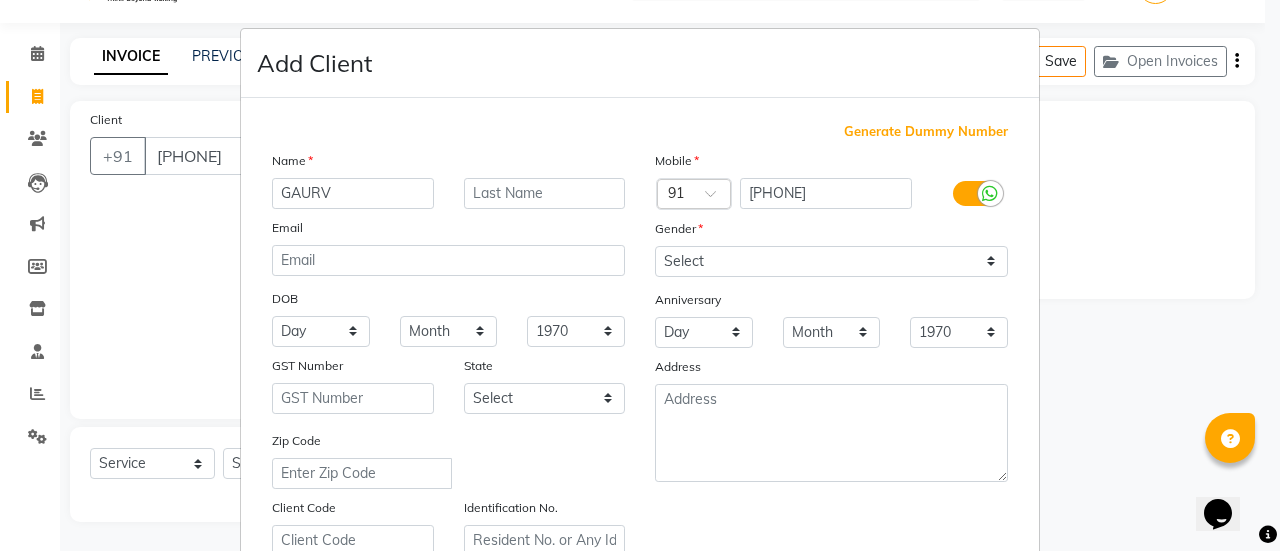 type on "GAURV" 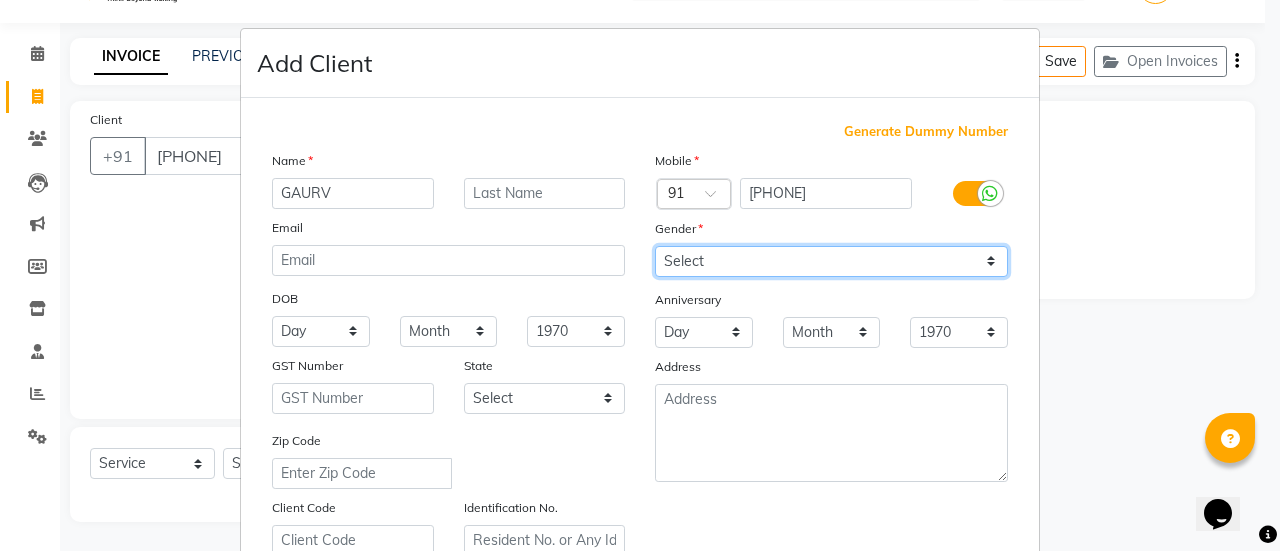 click on "Select Male Female Other Prefer Not To Say" at bounding box center (831, 261) 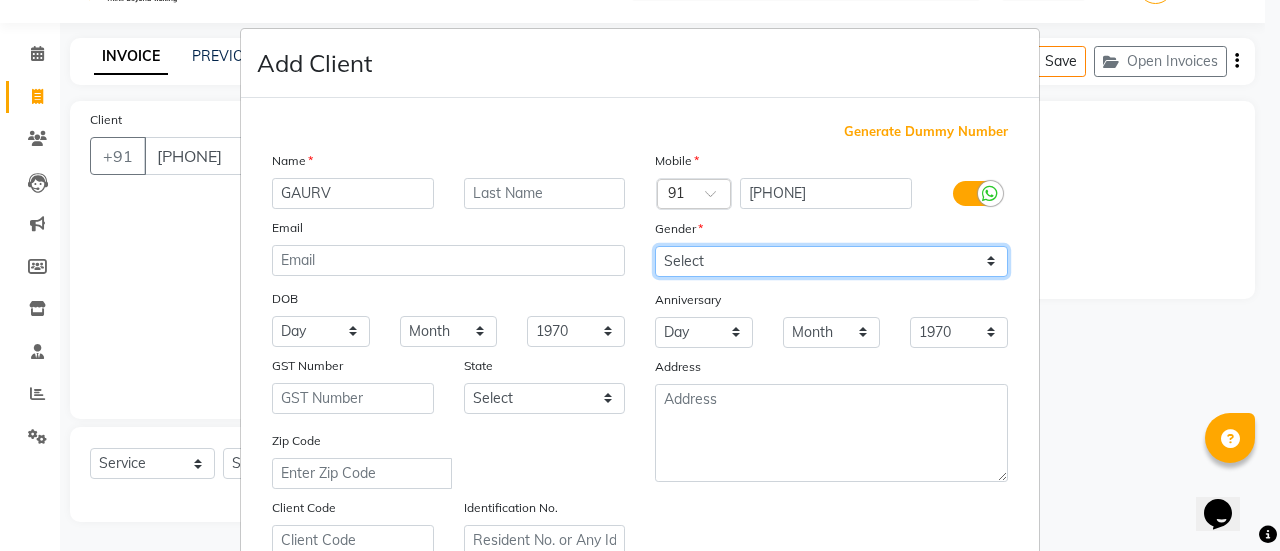 select on "male" 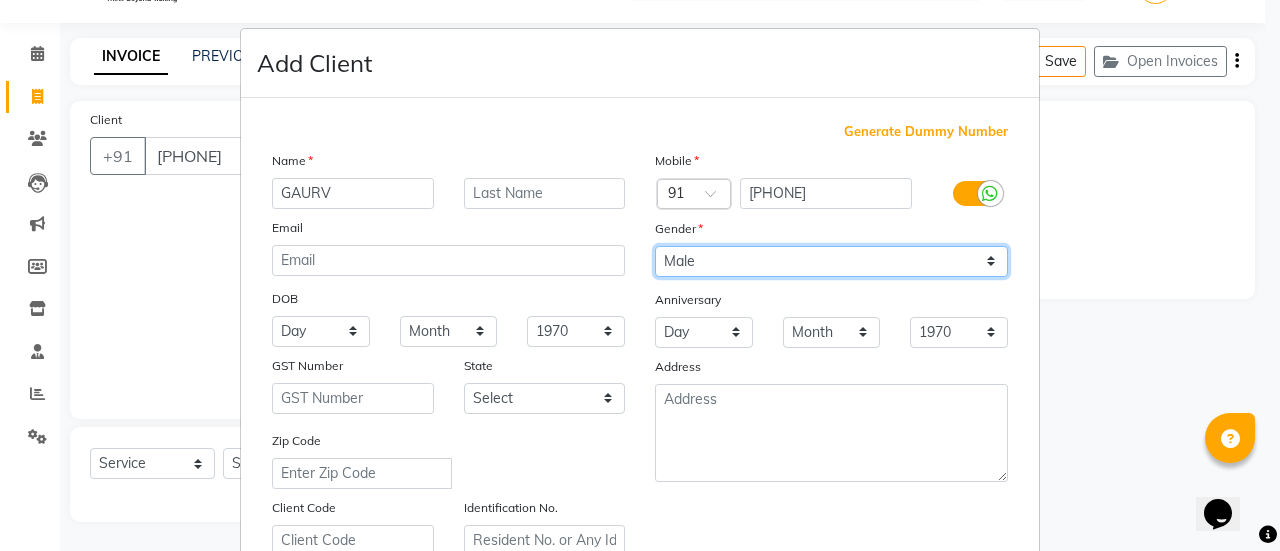 click on "Select Male Female Other Prefer Not To Say" at bounding box center (831, 261) 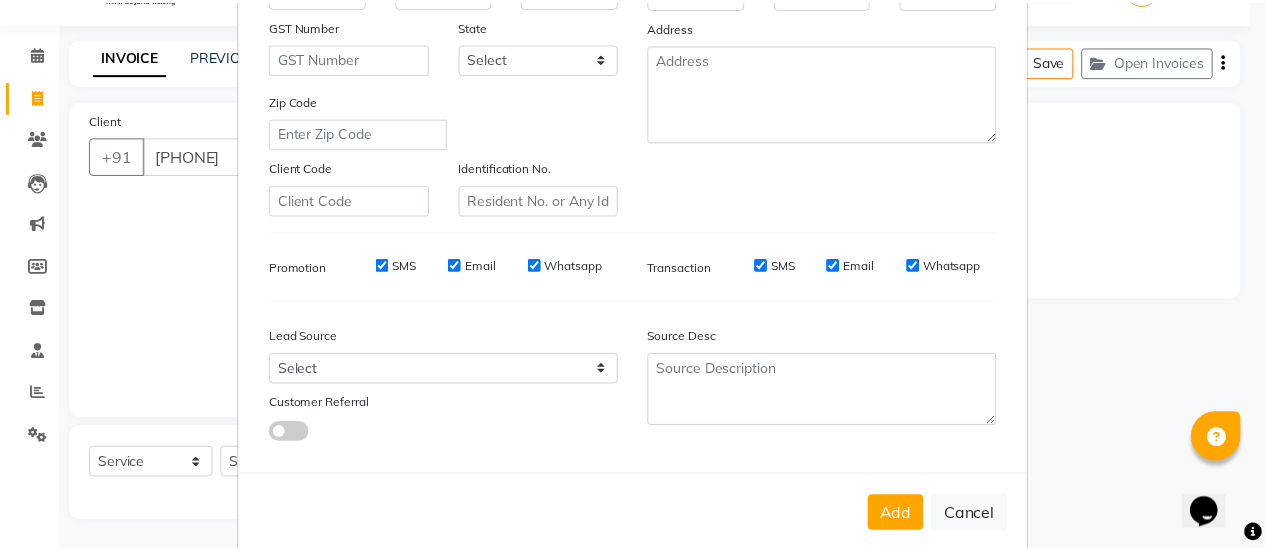 scroll, scrollTop: 342, scrollLeft: 0, axis: vertical 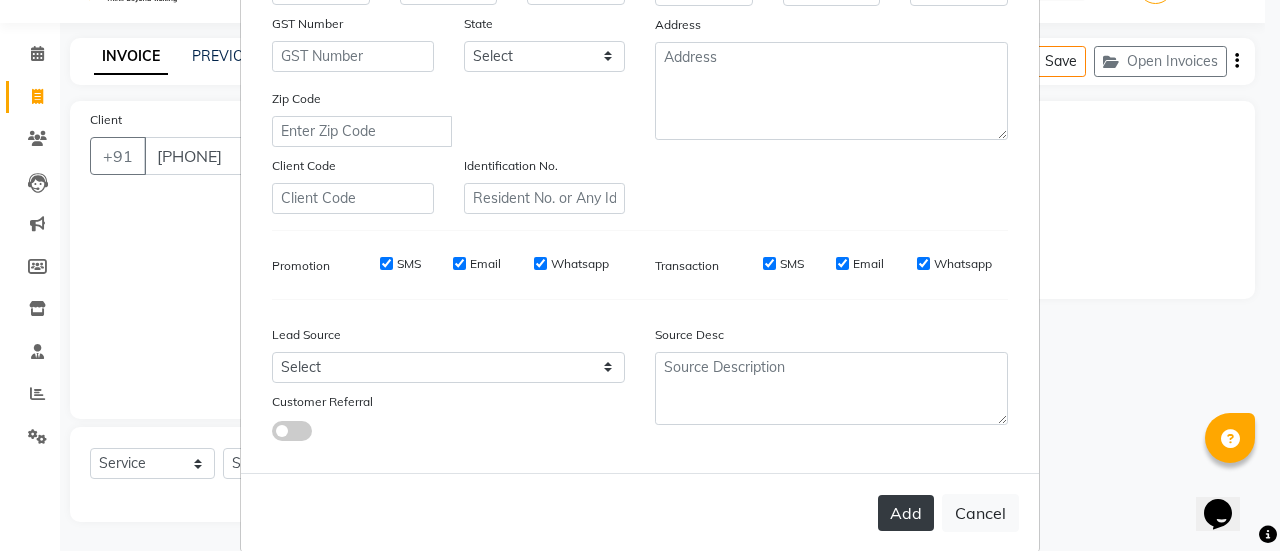 click on "Add" at bounding box center [906, 513] 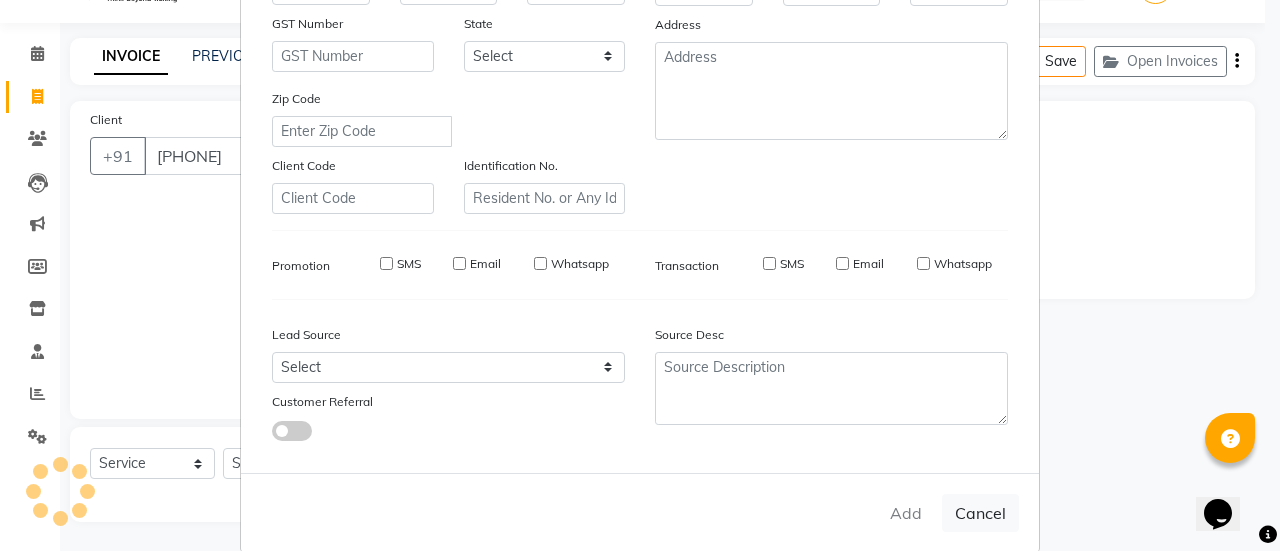 type 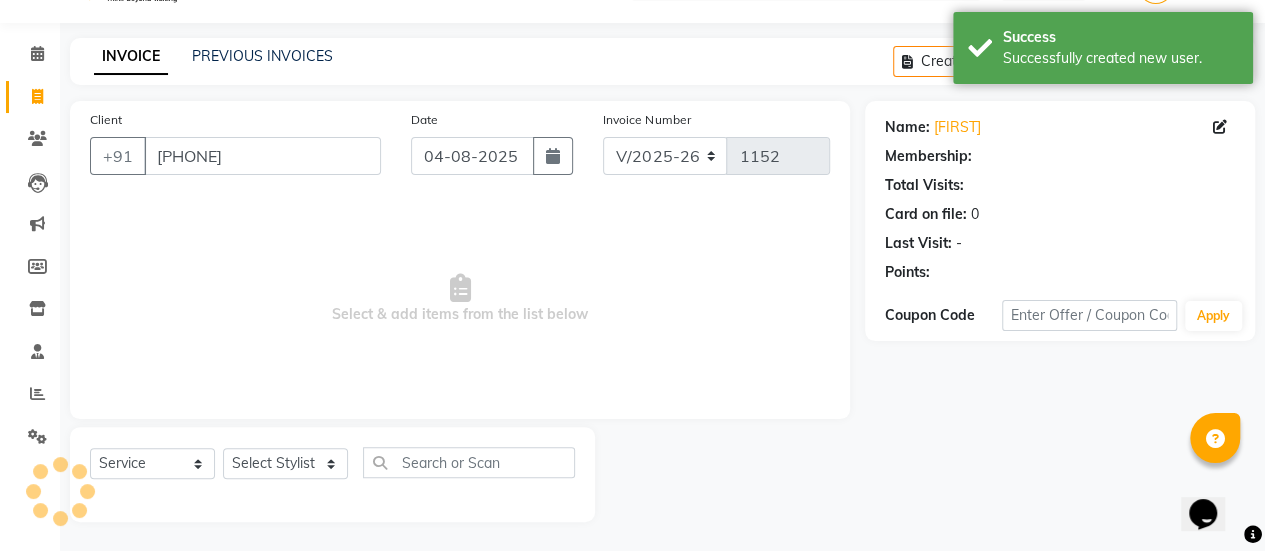 select on "1: Object" 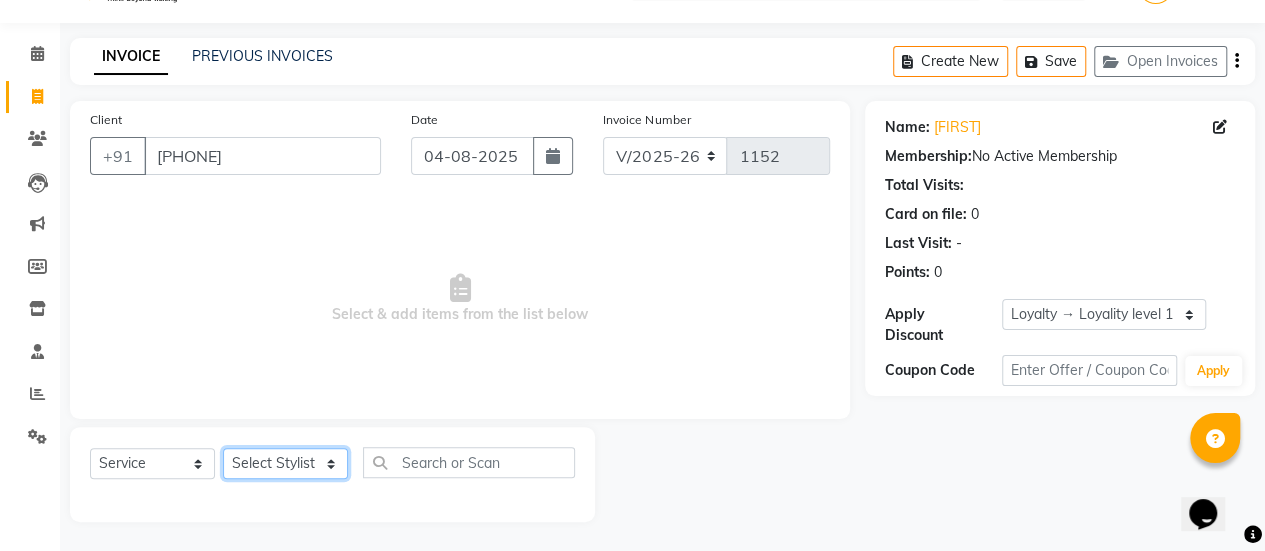 click on "Select Stylist chiku Front Desk guriya  laxmi sunny zeeshan" 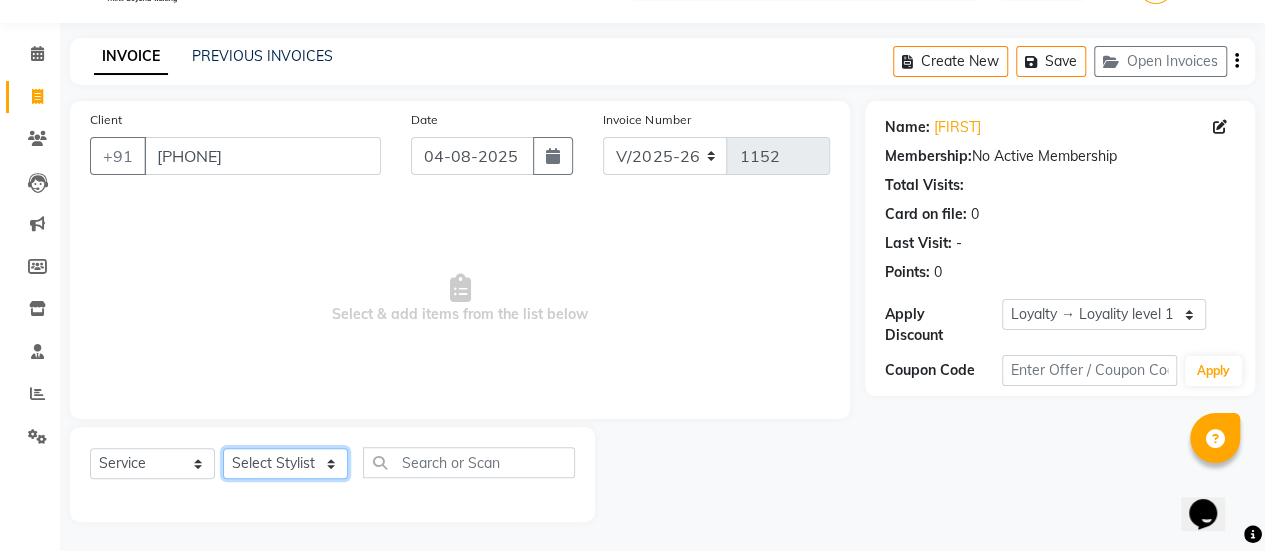 select on "44656" 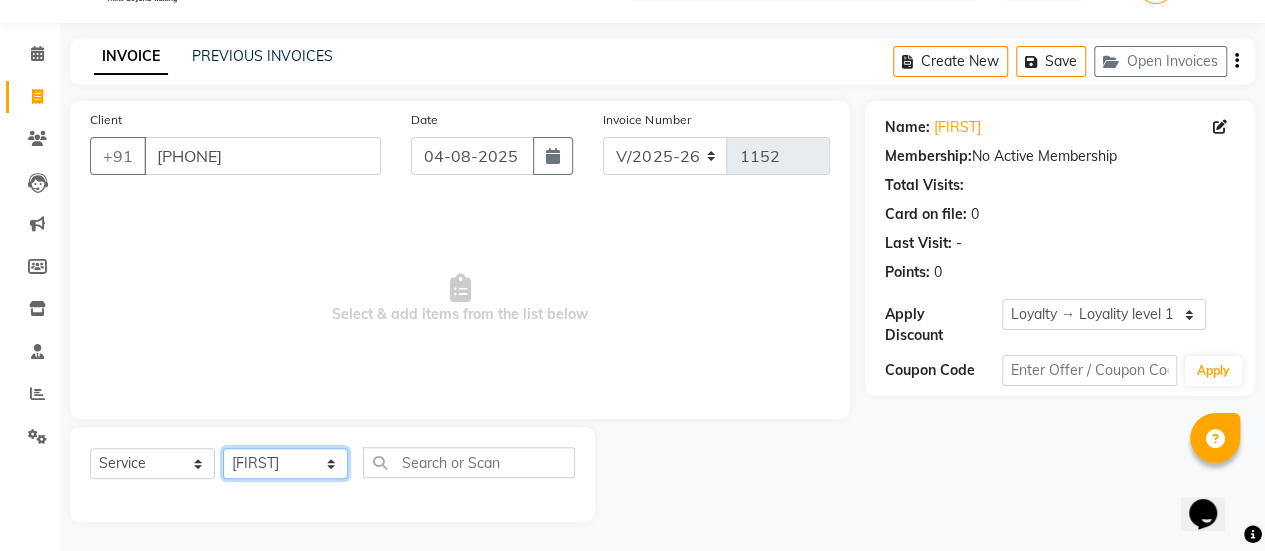 click on "Select Stylist chiku Front Desk guriya  laxmi sunny zeeshan" 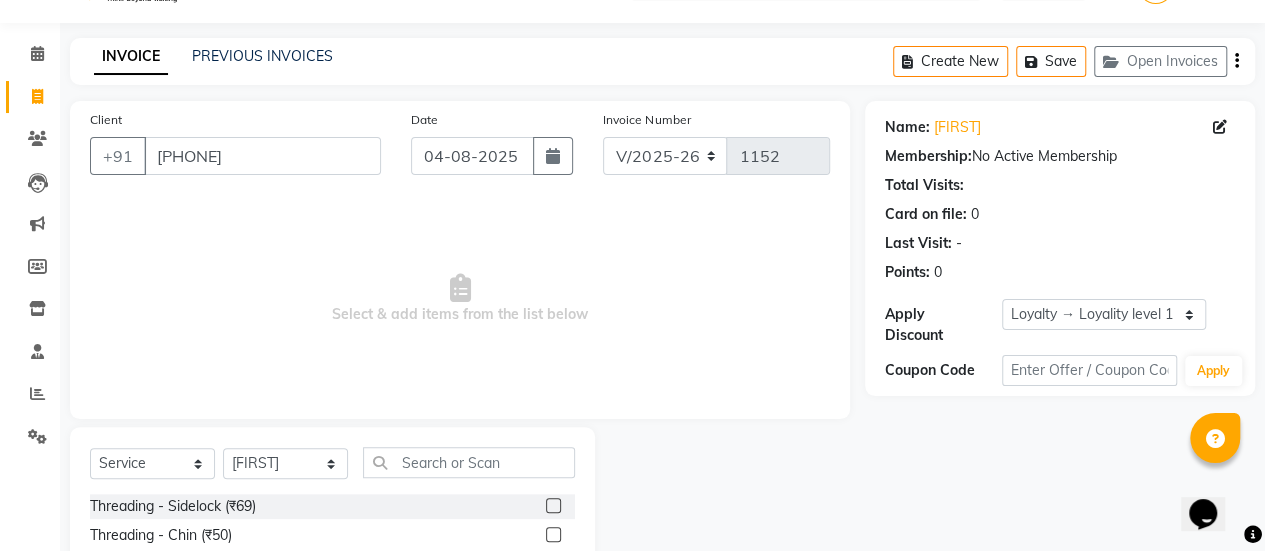 click on "Select  Service  Product  Membership  Package Voucher Prepaid Gift Card  Select Stylist chiku Front Desk guriya  laxmi sunny zeeshan Threading - Sidelock (₹69)  Threading - Chin (₹50)  Threading - Upper Lip (₹50)  Threading - Full Face (₹299)  Hair Clean (₹200)  Threading - Forhead (₹50)  Threading - Eyebro (₹50)  MASSAGE LOTUS  (₹300)  LOTUS SCRUB  (₹300)  FACIALS               ORGANIC OLIUETE  (₹2500)  O3+ SCRUB  (₹300)  O3++ MASSAGE  (₹300)  LISS UNLIMITED MASK (₹860)  HAIR ARANIG  (₹599)   chin wax (₹100)  forhead wax  (₹100)  upper lipi wax (₹100)  nose wax  (₹100)  side lock wax (₹150)  full chin wax (₹150)  full face wax (₹599)  FULL LEG WAX  (₹799)  HALF LEG WAX  (₹499)  BIKNI  WAX  (₹2000)  KERATIN TREATMENT OMWARD  (₹5999)  HAIR CUT BEARD D TAN (₹599)  HAIR CUT  COLOR BRARD  (₹999)  RECEPTION MAKEOVER  KRYLOAN (₹6999)  RECEPTION  MAKEUP STUDIO (₹7999)  RECEPTION MAC (₹9999)  RECEPTION Air brush {mac} (₹11999)  HAIR CUT  HAIR SPA (₹999)" 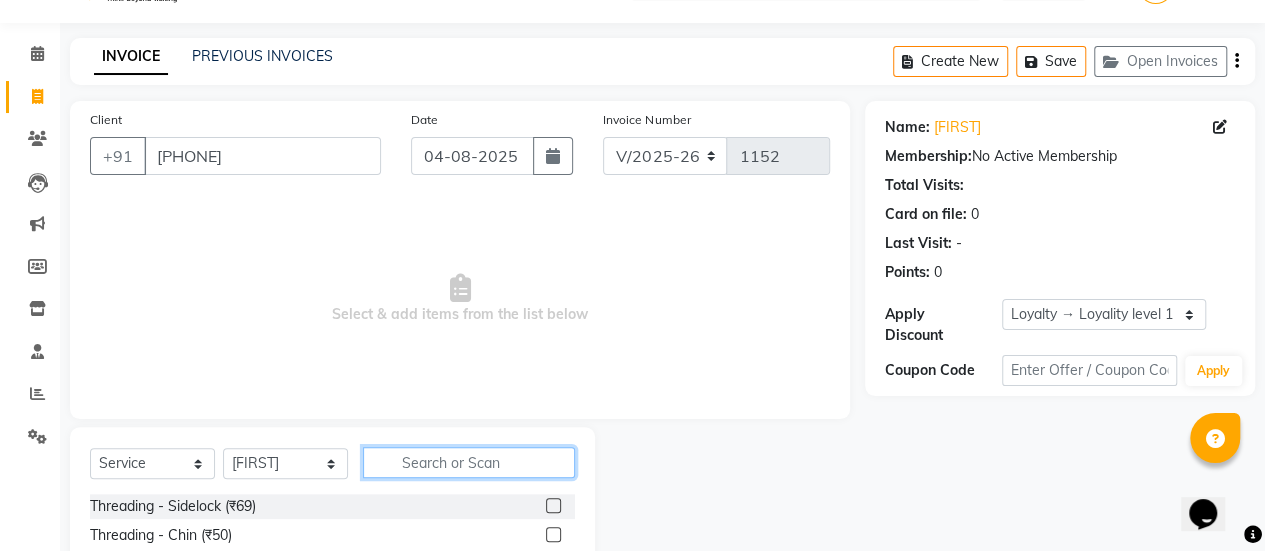 click 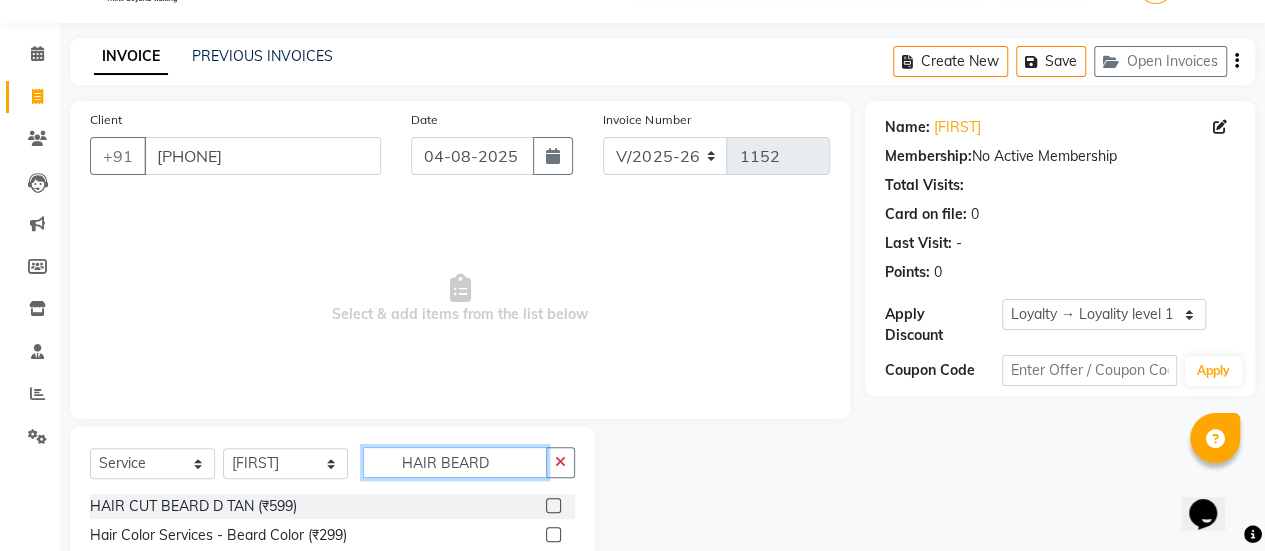 type on "HAIR BEARD" 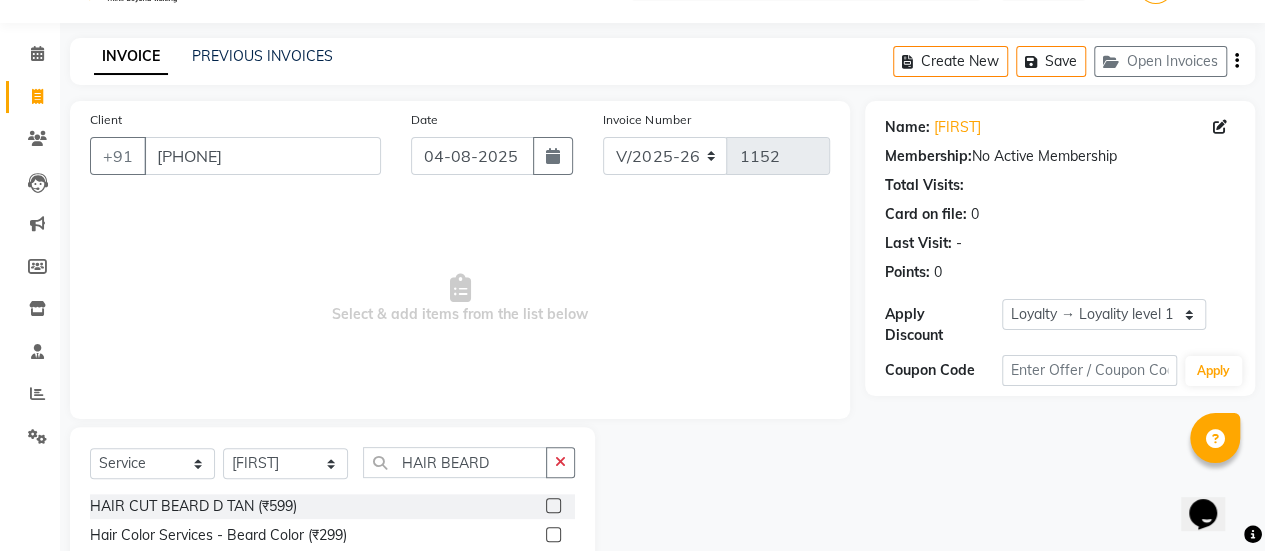 click on "HAIR CUT BEARD D TAN (₹599)" 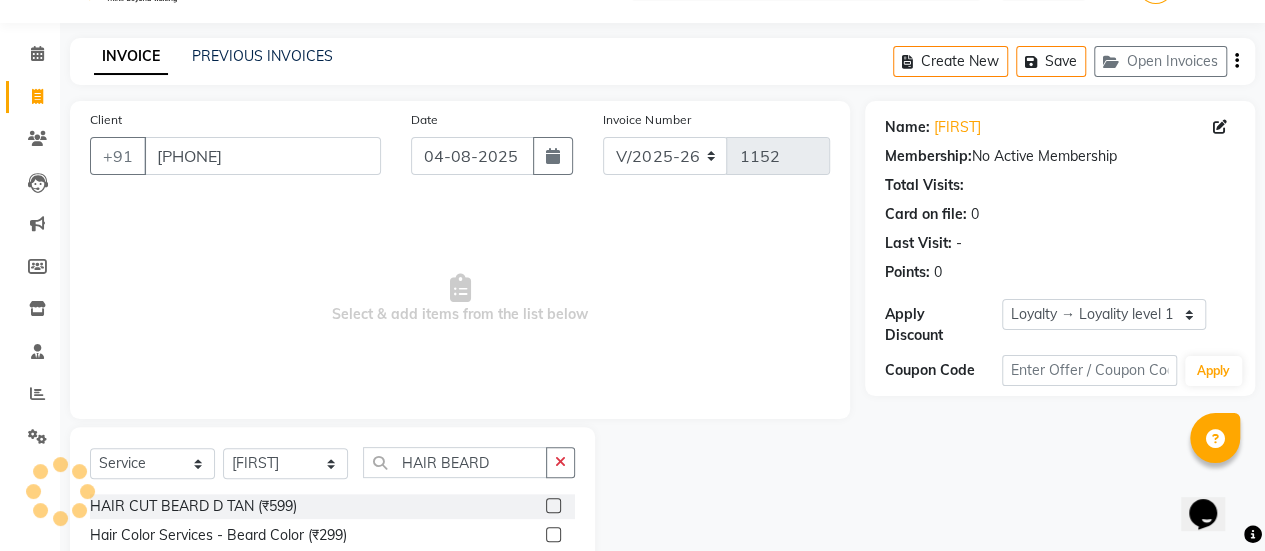 click on "HAIR CUT BEARD D TAN (₹599)" 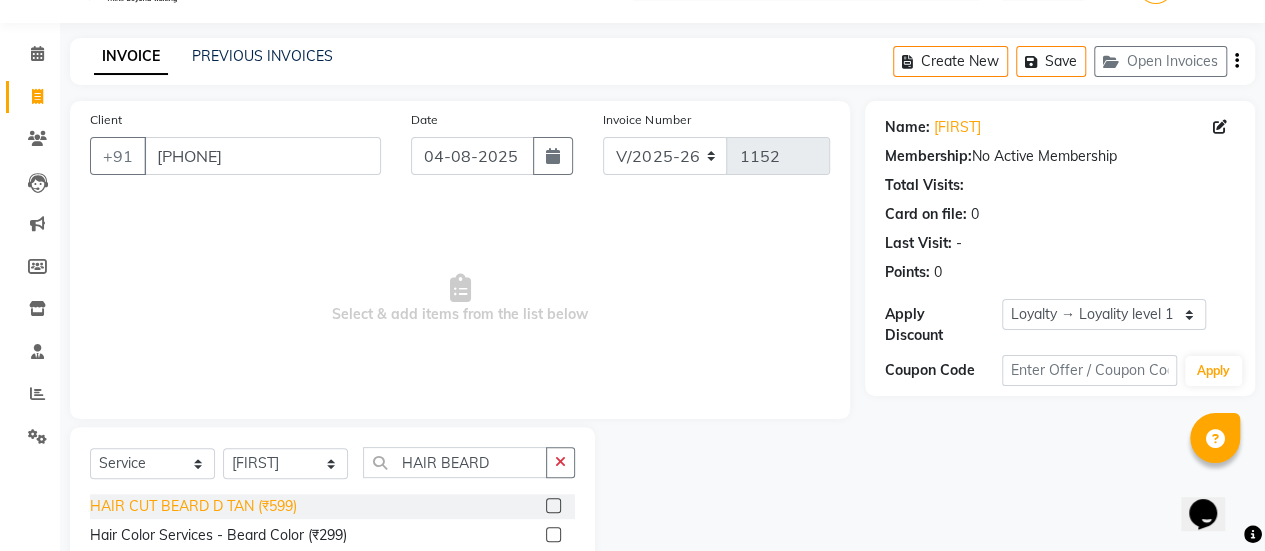 click on "HAIR CUT BEARD D TAN (₹599)" 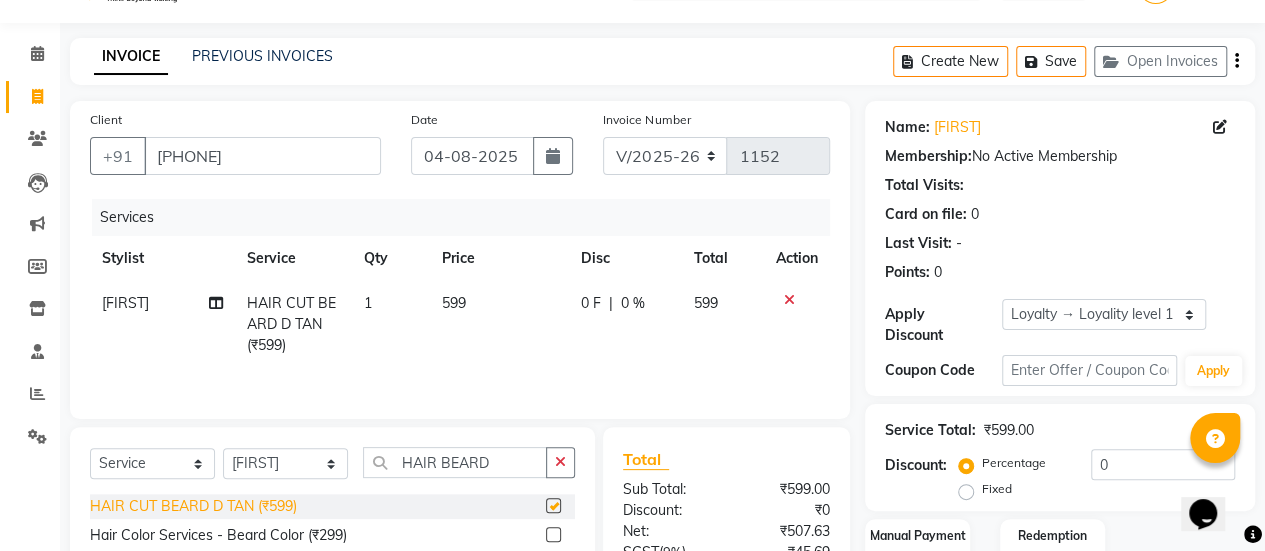 checkbox on "false" 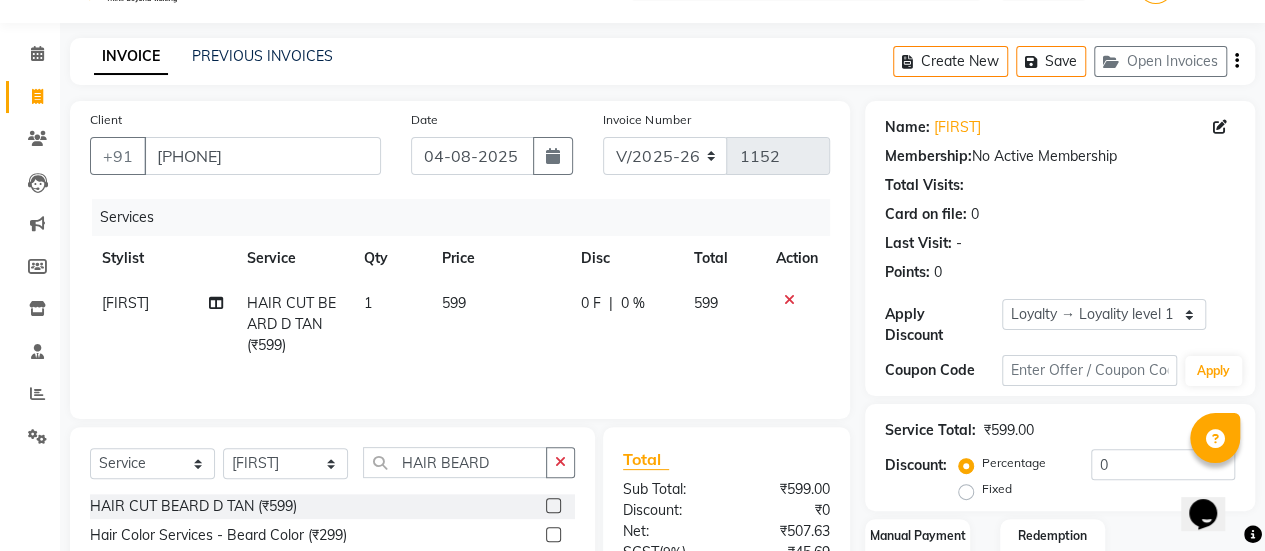 click on "599" 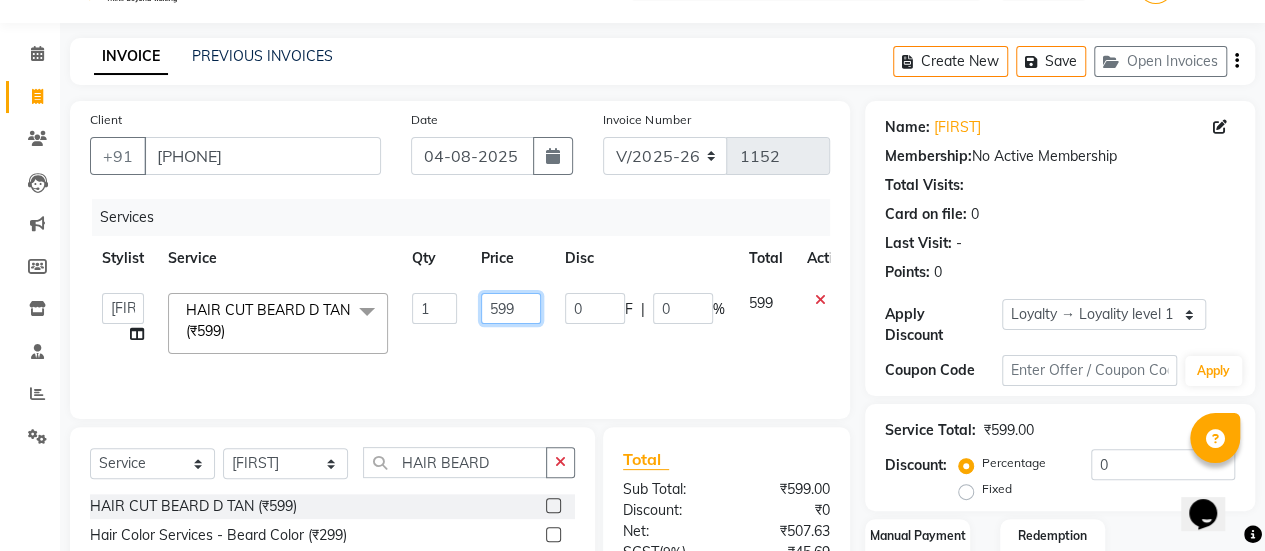 click on "599" 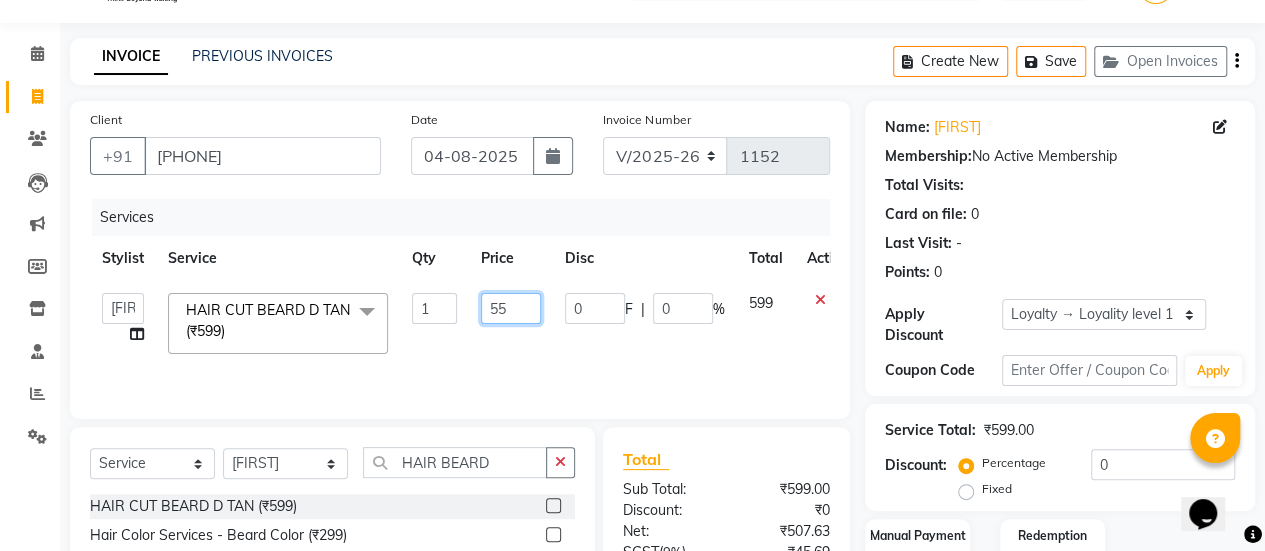 type on "550" 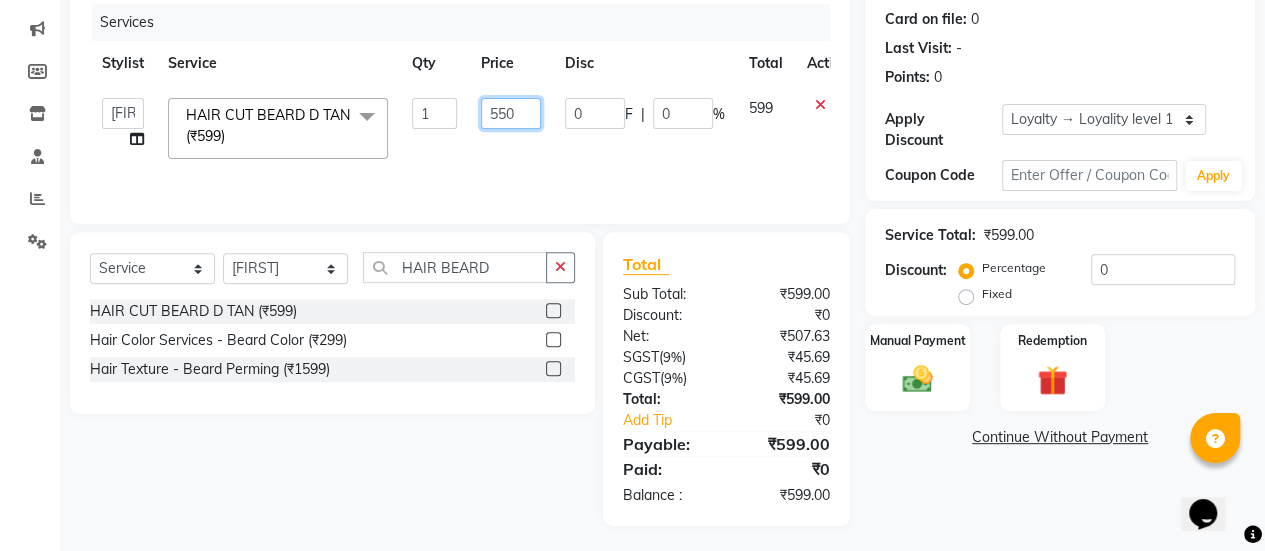 scroll, scrollTop: 247, scrollLeft: 0, axis: vertical 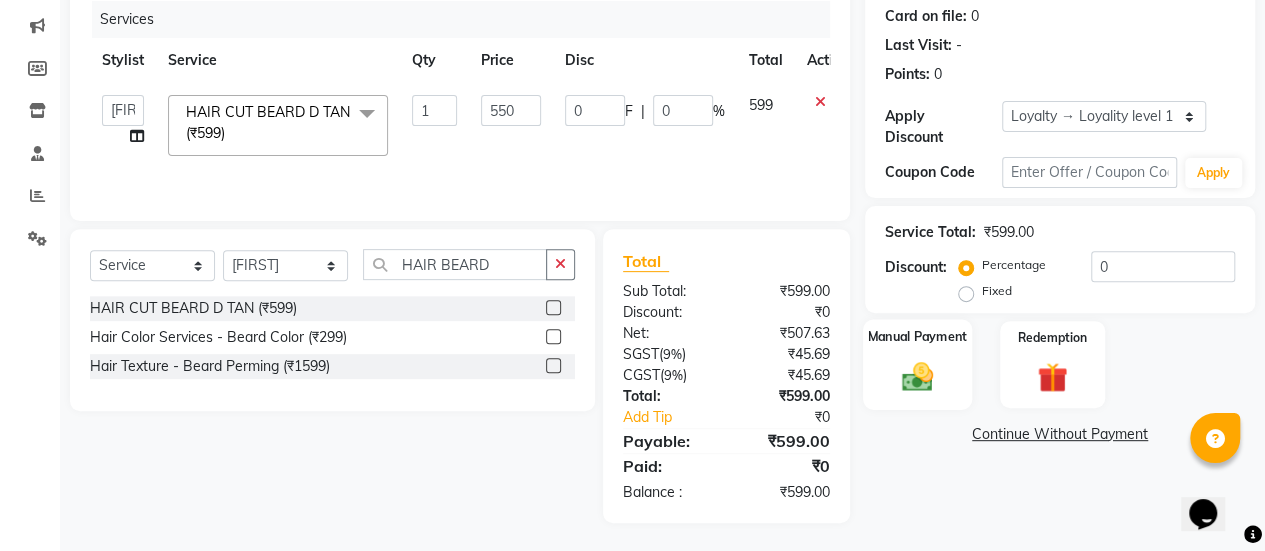 click on "Manual Payment" 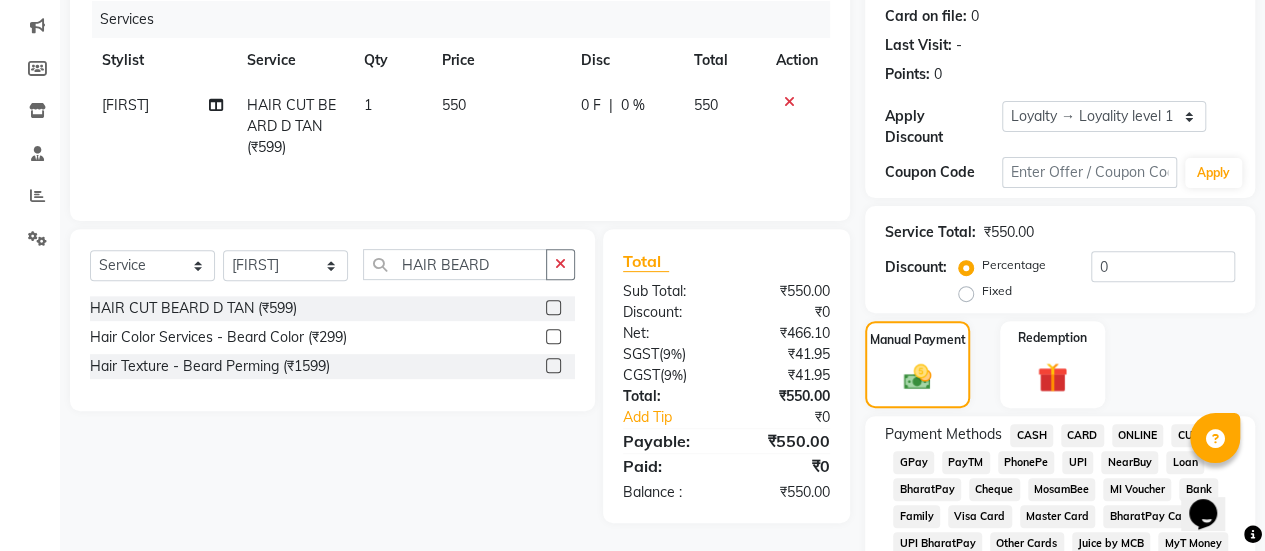 click on "ONLINE" 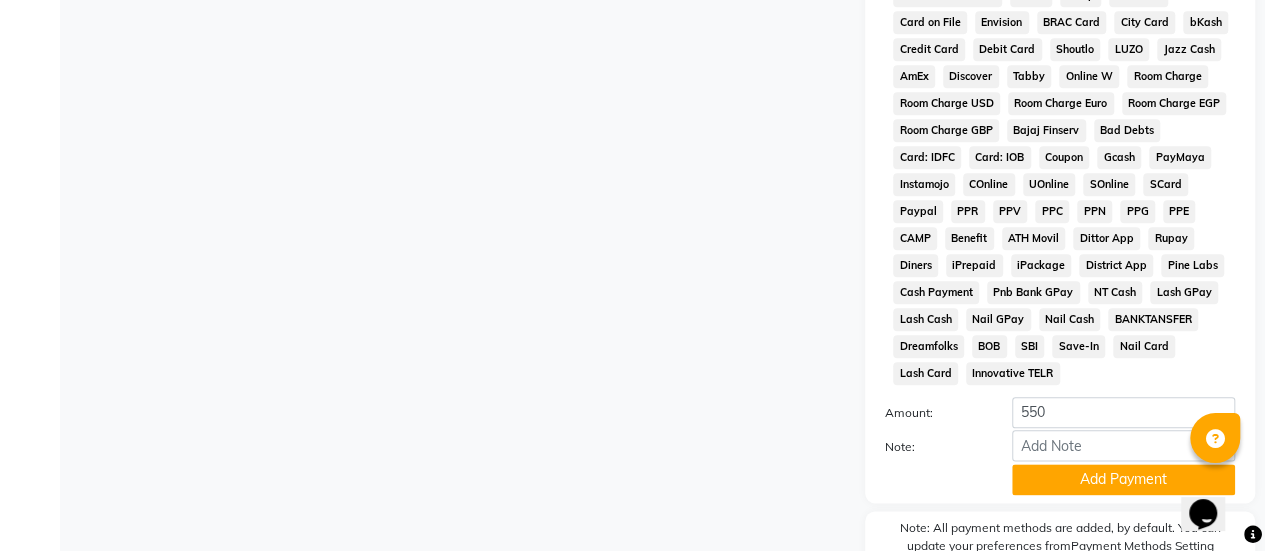 scroll, scrollTop: 1088, scrollLeft: 0, axis: vertical 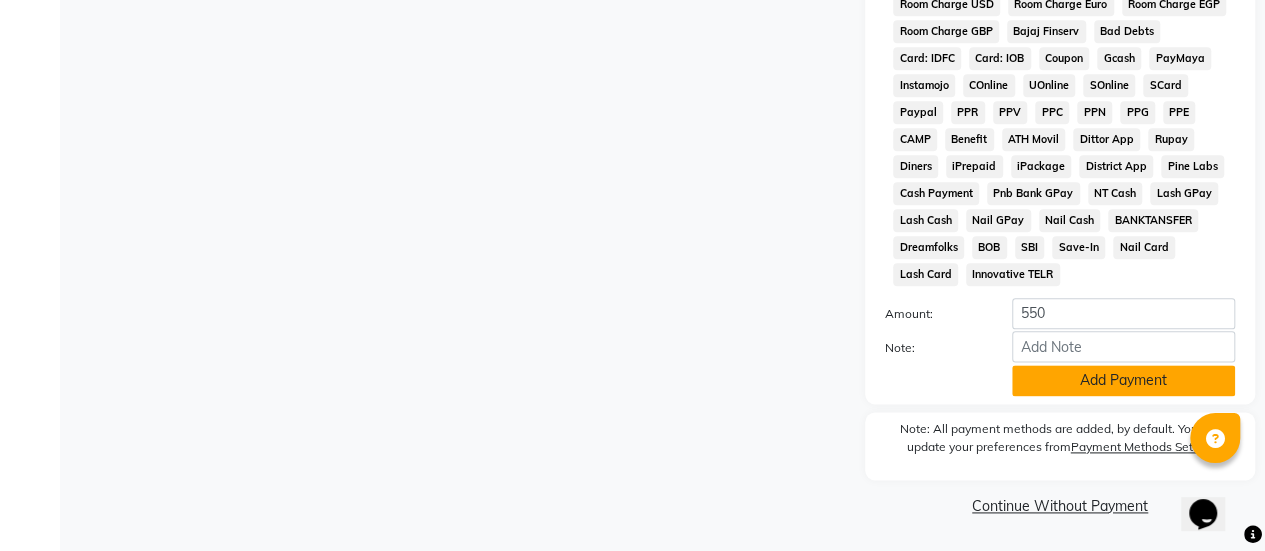 click on "Add Payment" 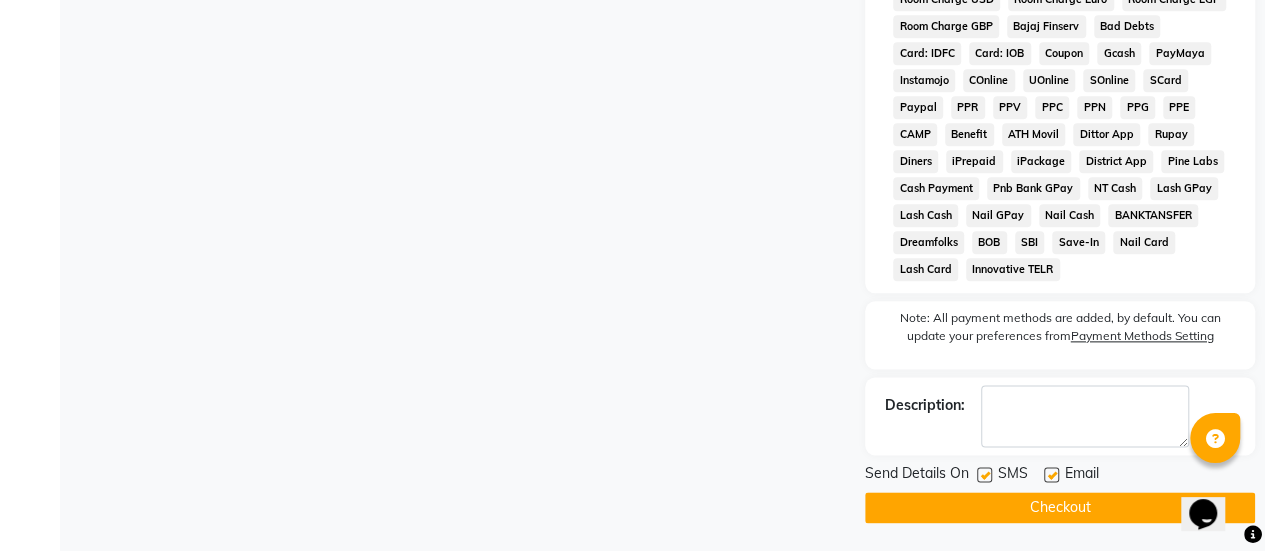 click on "Checkout" 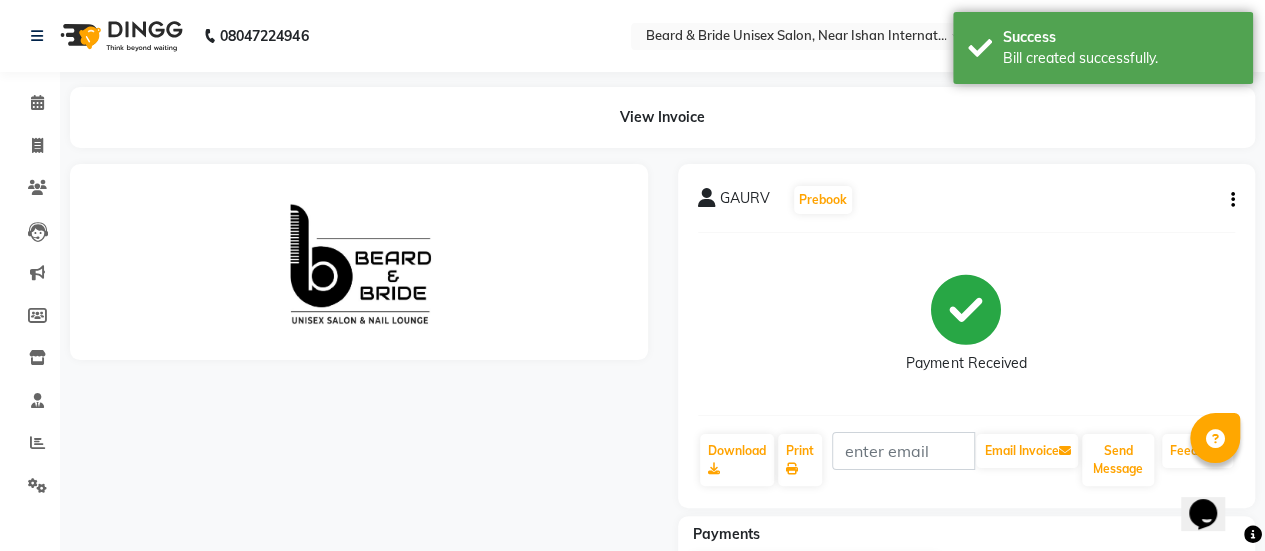 scroll, scrollTop: 0, scrollLeft: 0, axis: both 